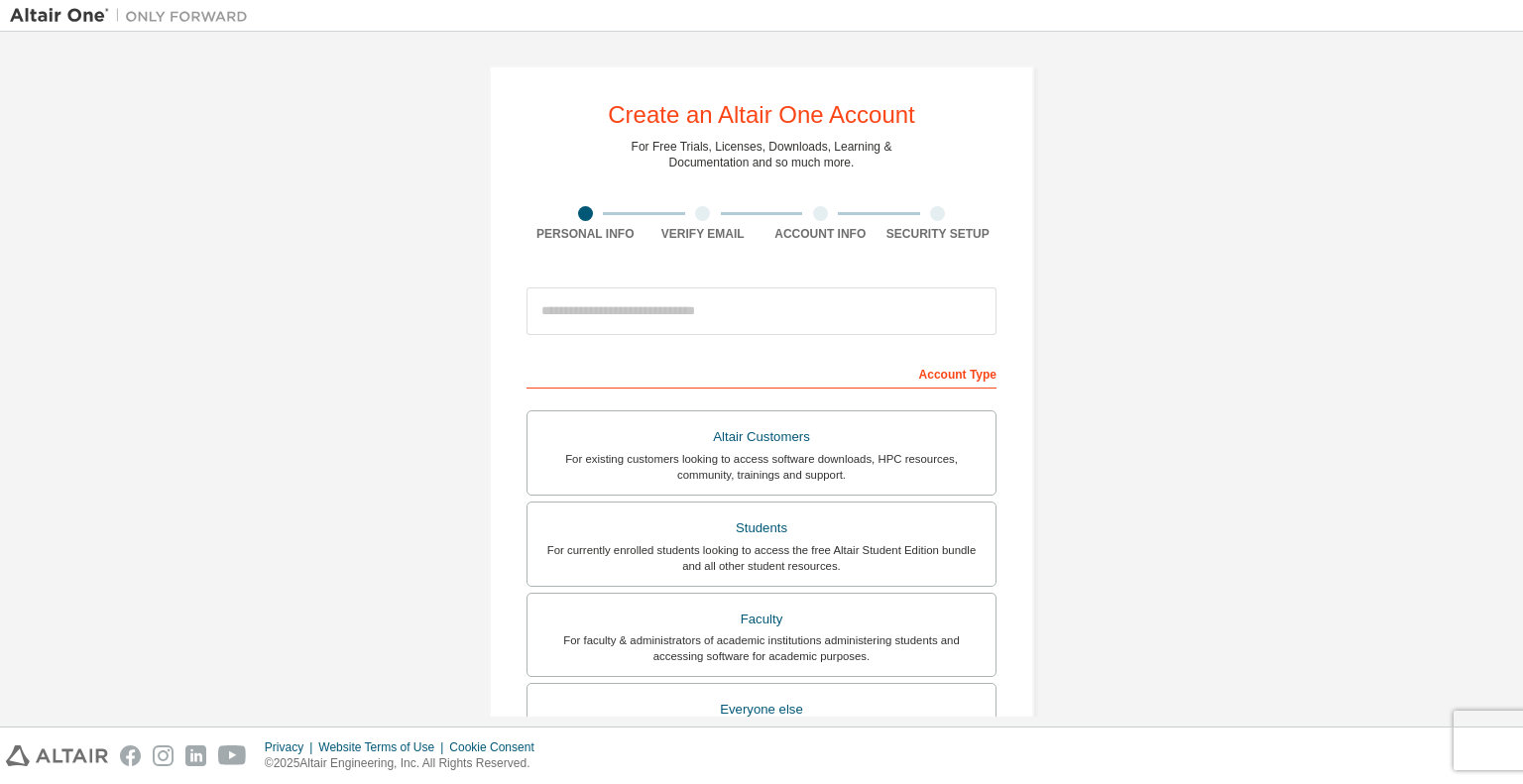 scroll, scrollTop: 0, scrollLeft: 0, axis: both 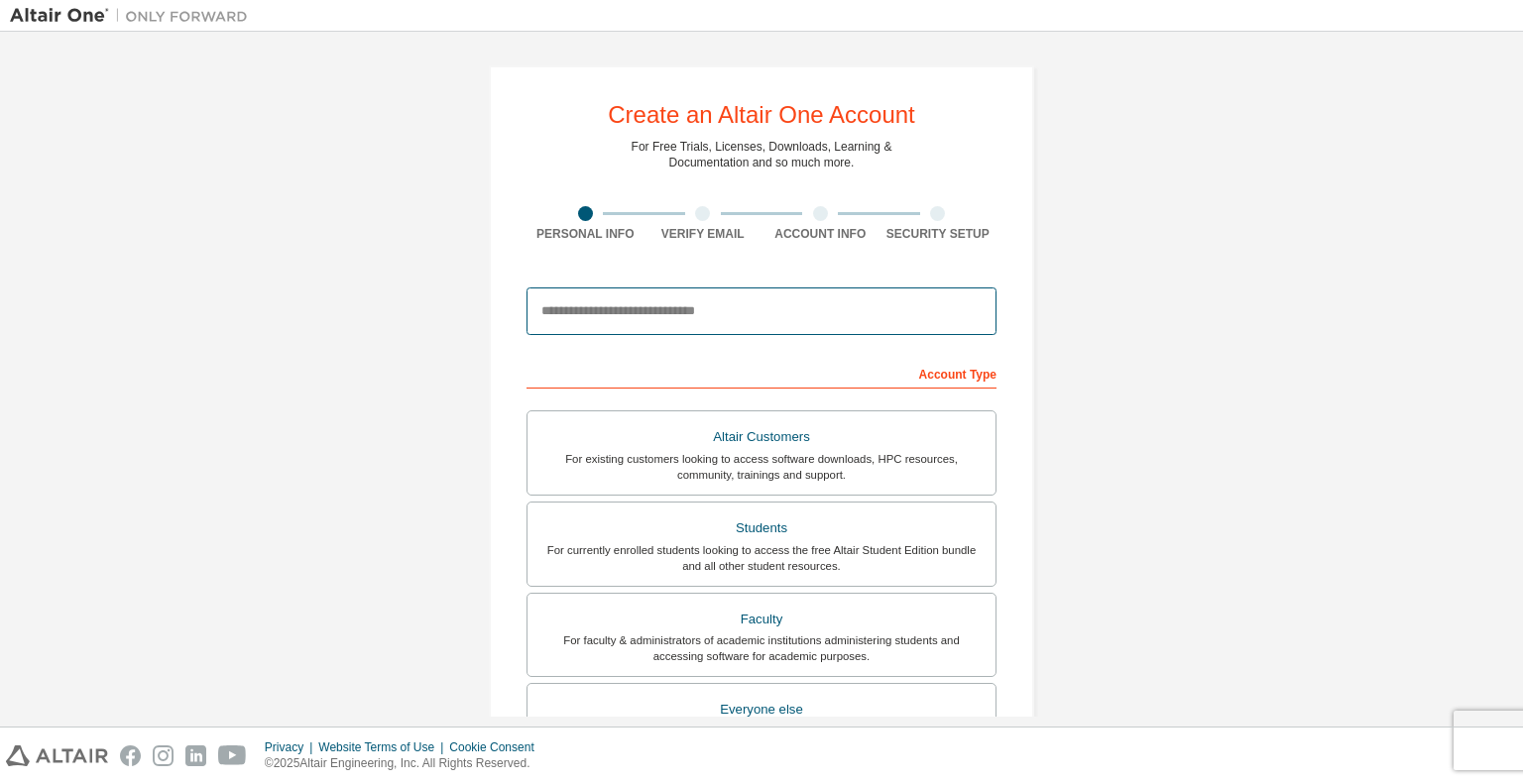 click at bounding box center [762, 311] 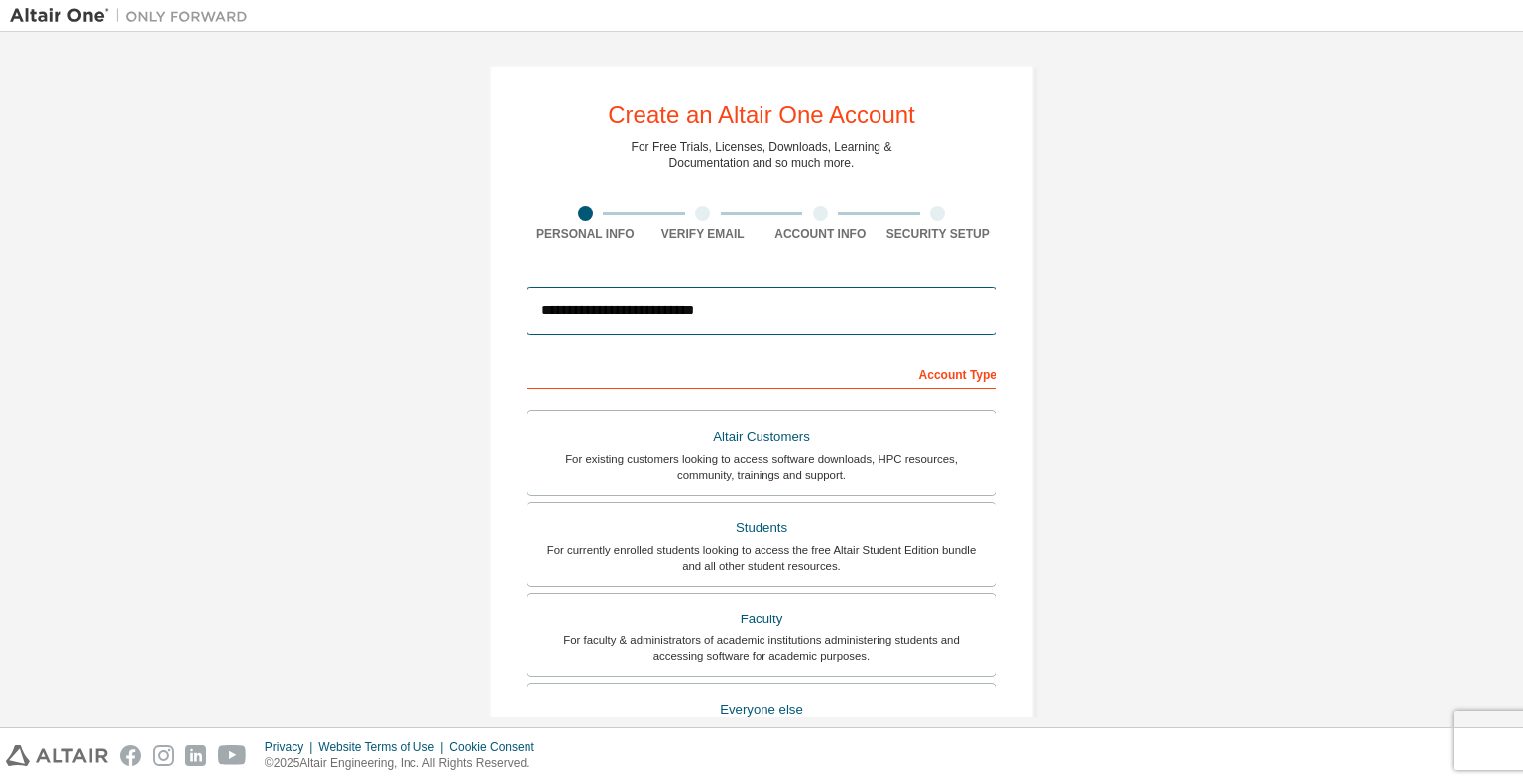 type on "**********" 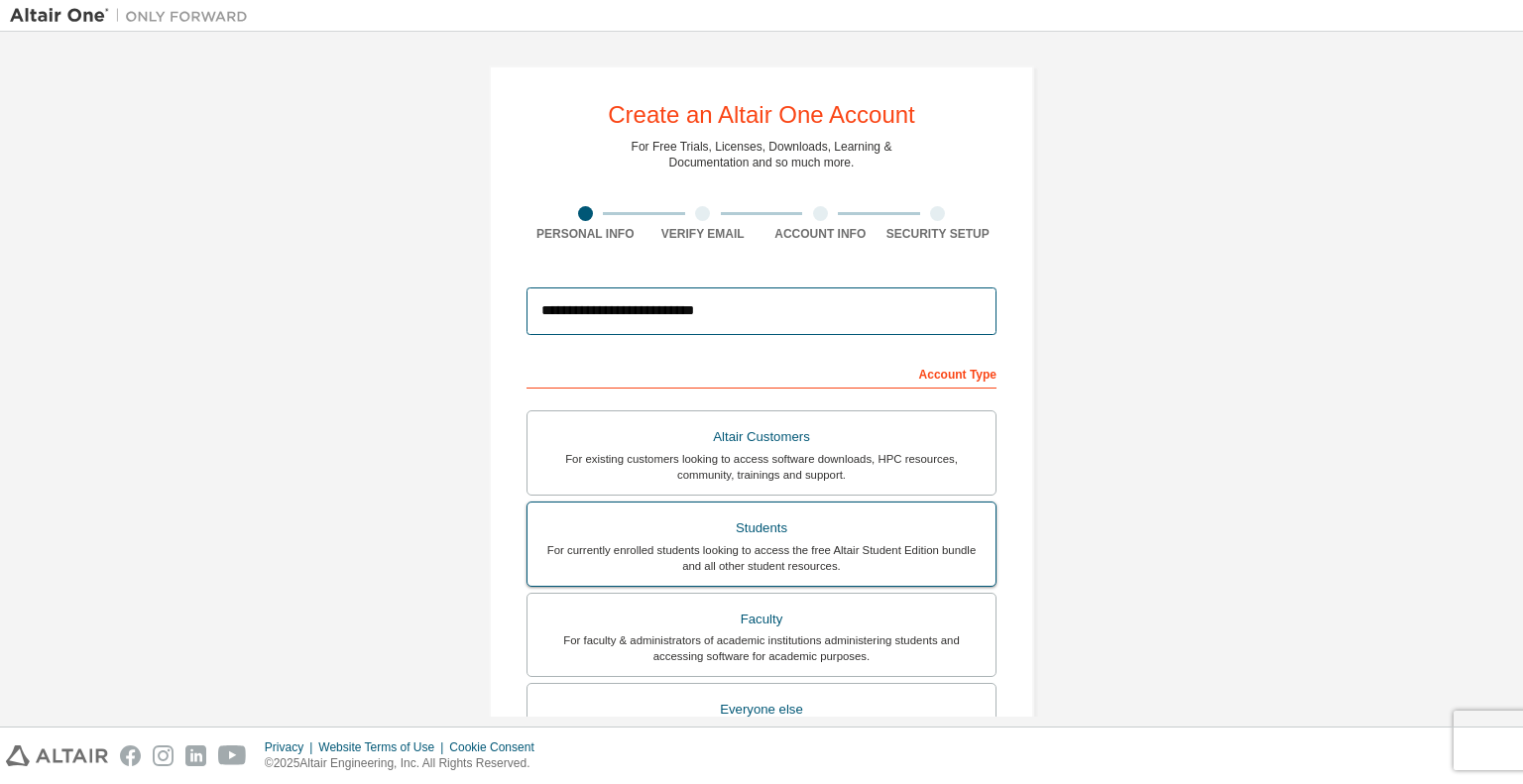 scroll, scrollTop: 273, scrollLeft: 0, axis: vertical 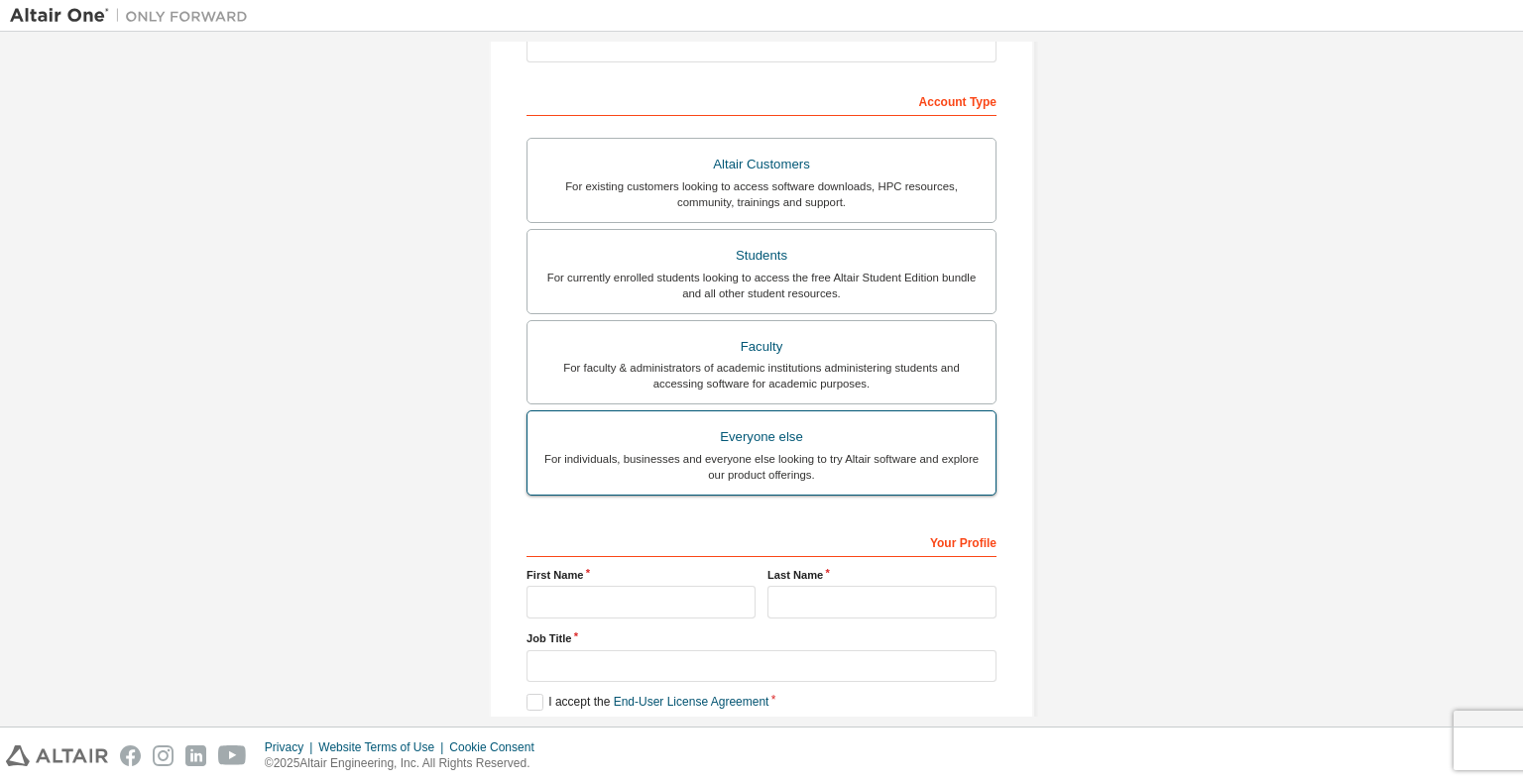 click on "Everyone else For individuals, businesses and everyone else looking to try Altair software and explore our product offerings." at bounding box center (762, 453) 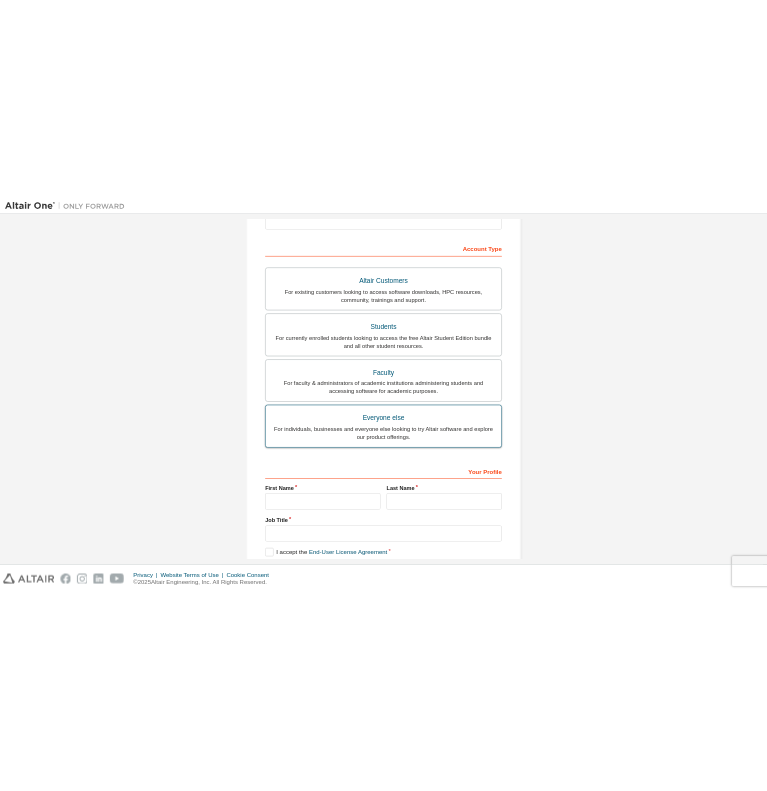 scroll, scrollTop: 373, scrollLeft: 0, axis: vertical 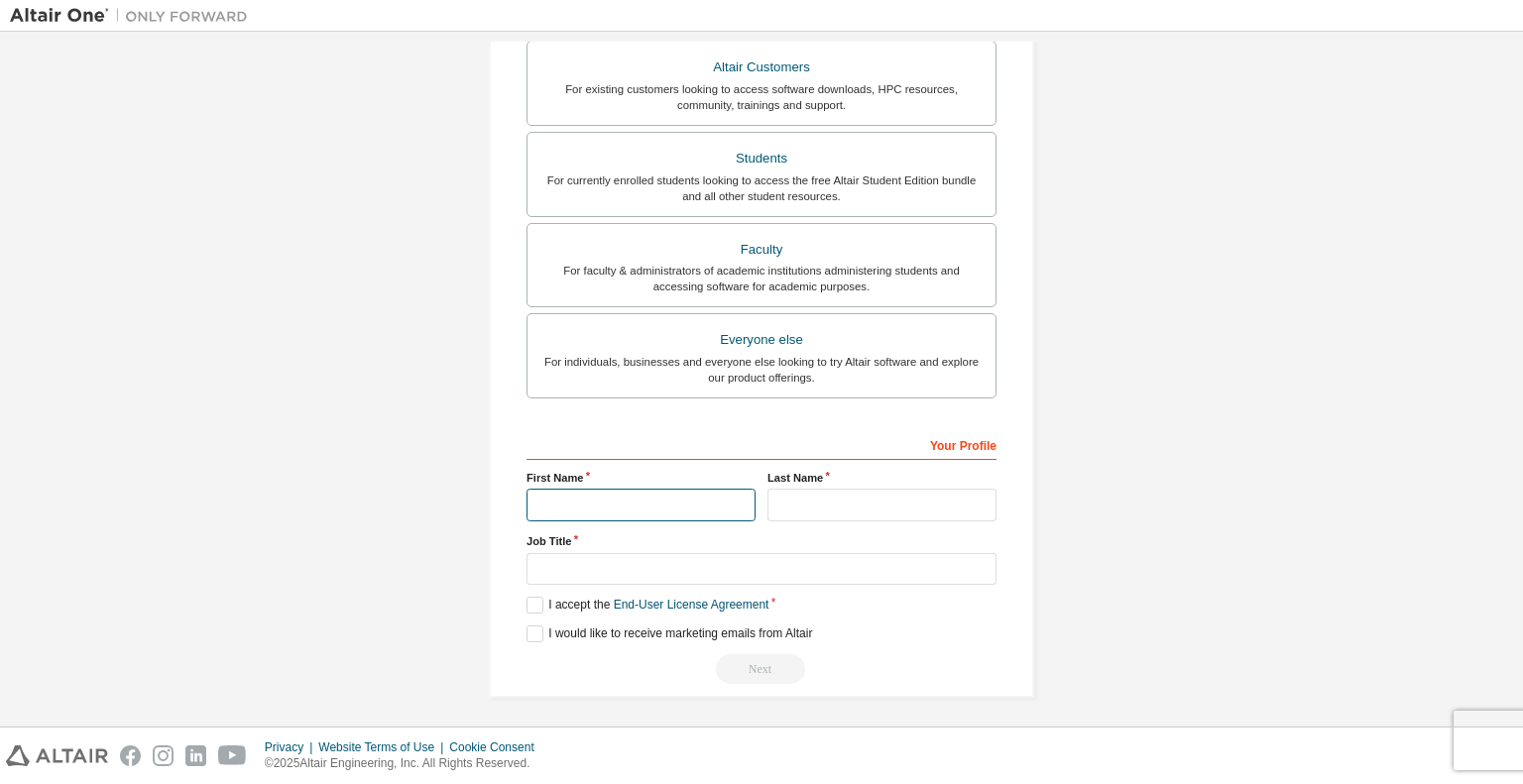 click at bounding box center (641, 504) 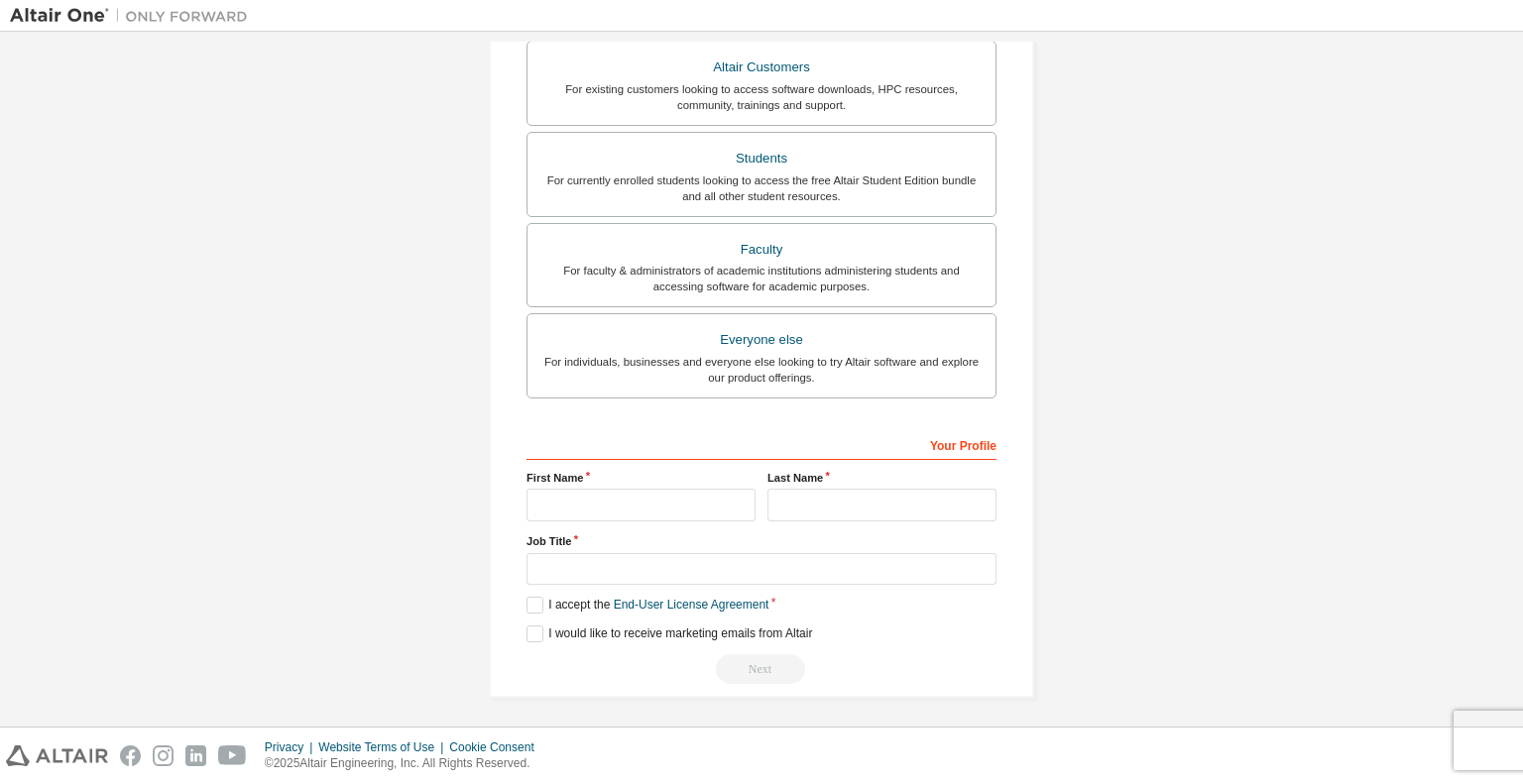 click on "Your Profile [FIRST] [LAST] Job Title Please provide [STATE] to help us route sales and support resources to you more efficiently. I accept the End-User License Agreement I would like to receive marketing emails from Altair Next" at bounding box center [762, 556] 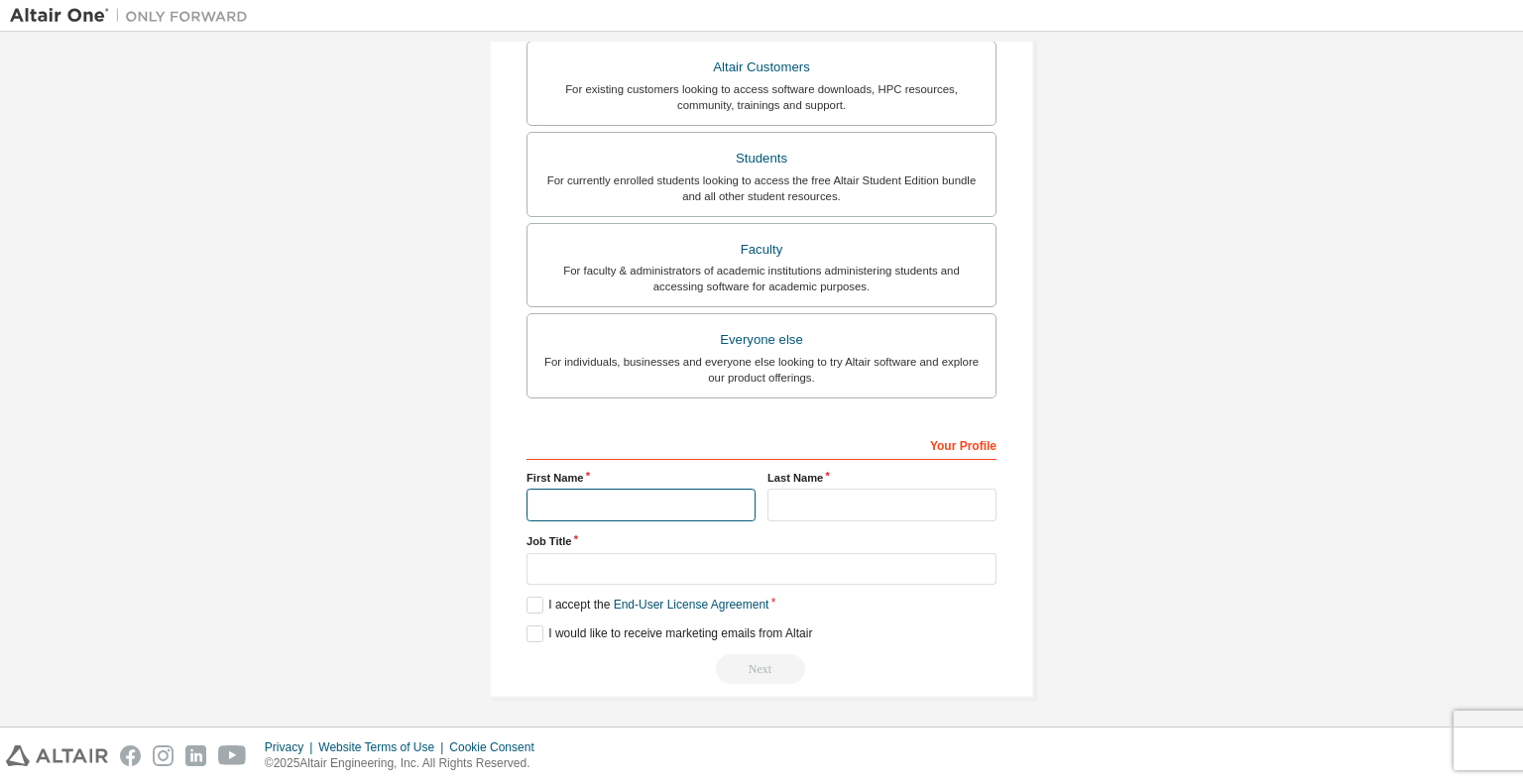 click at bounding box center (641, 504) 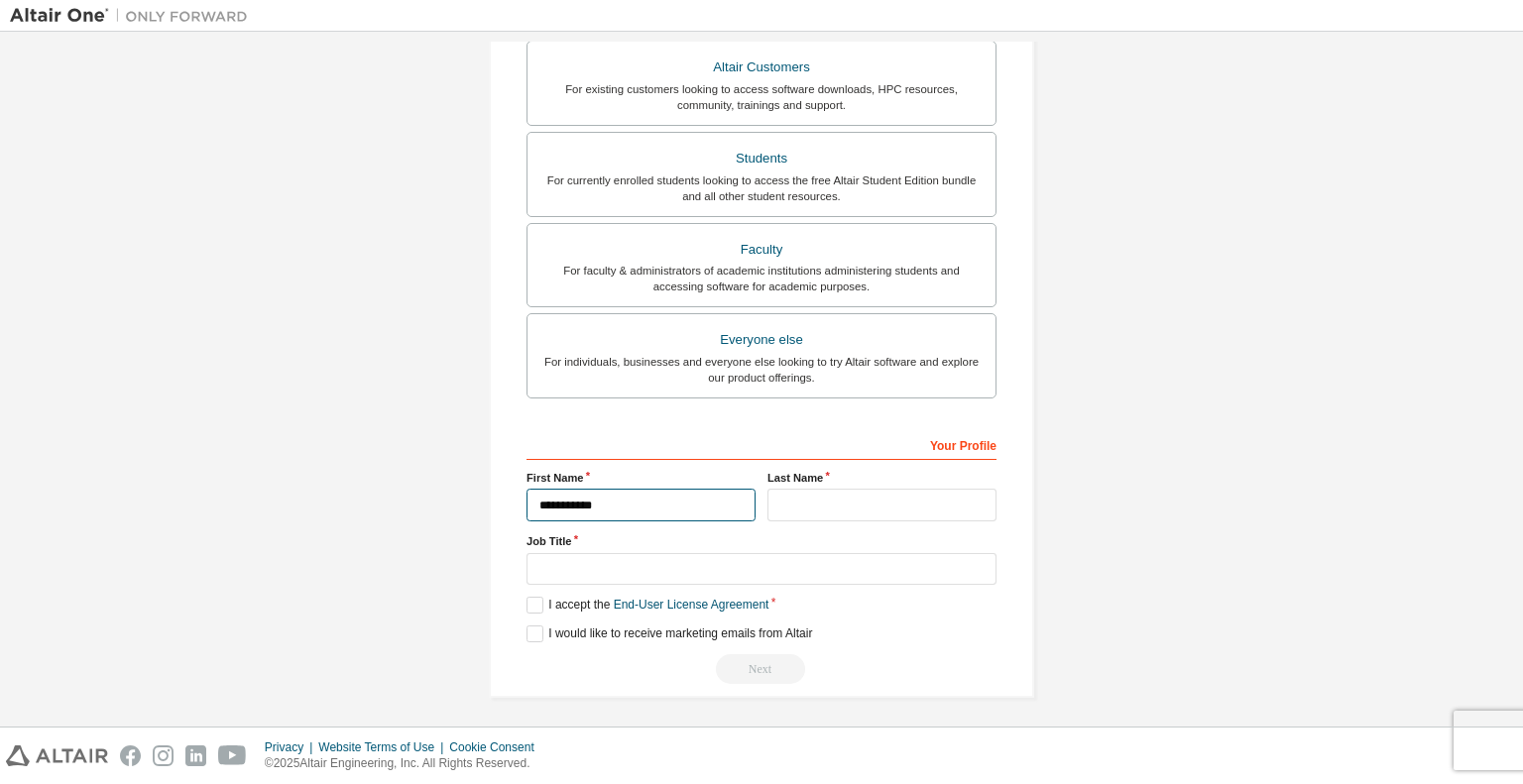 type on "**********" 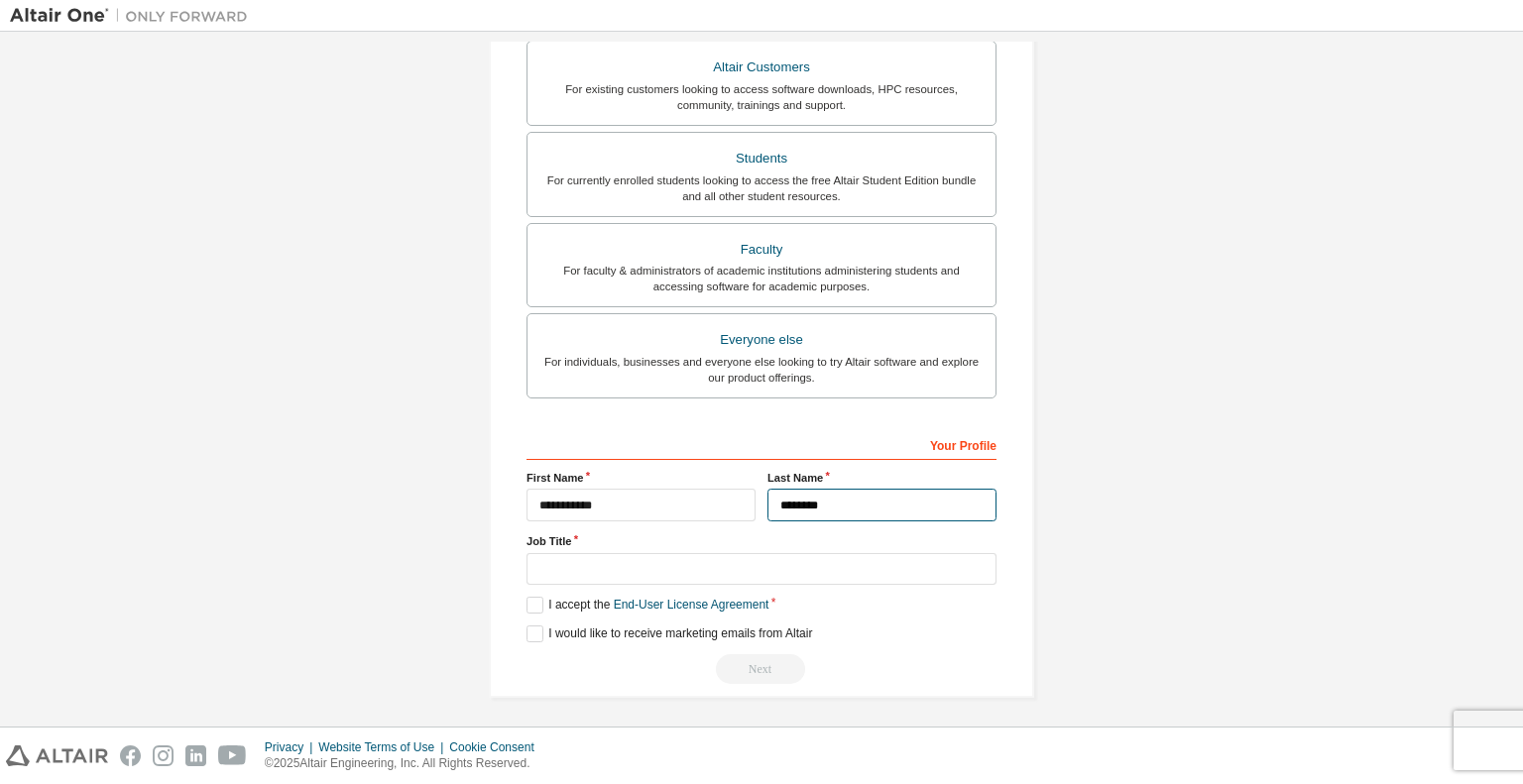 type on "********" 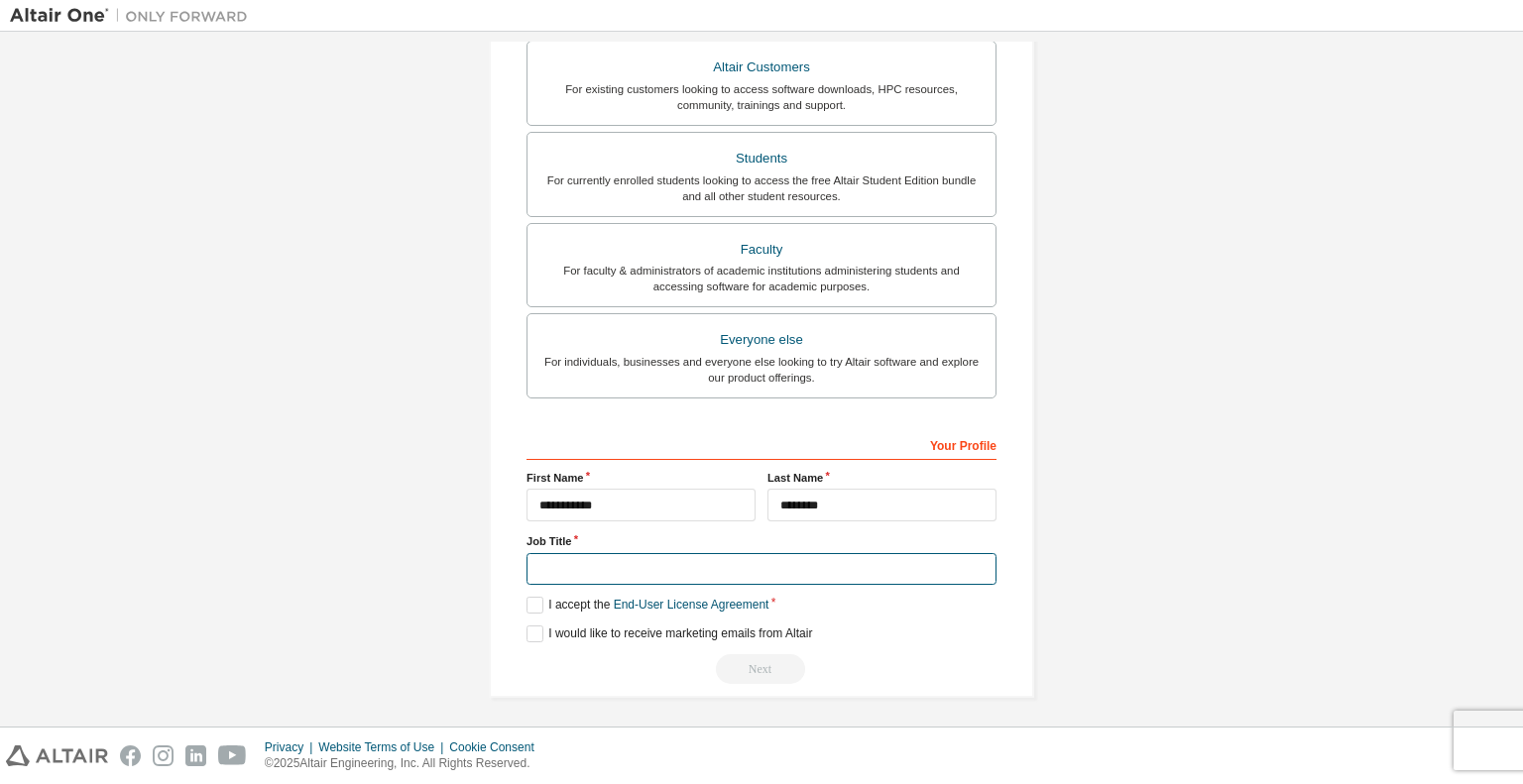 click at bounding box center [762, 569] 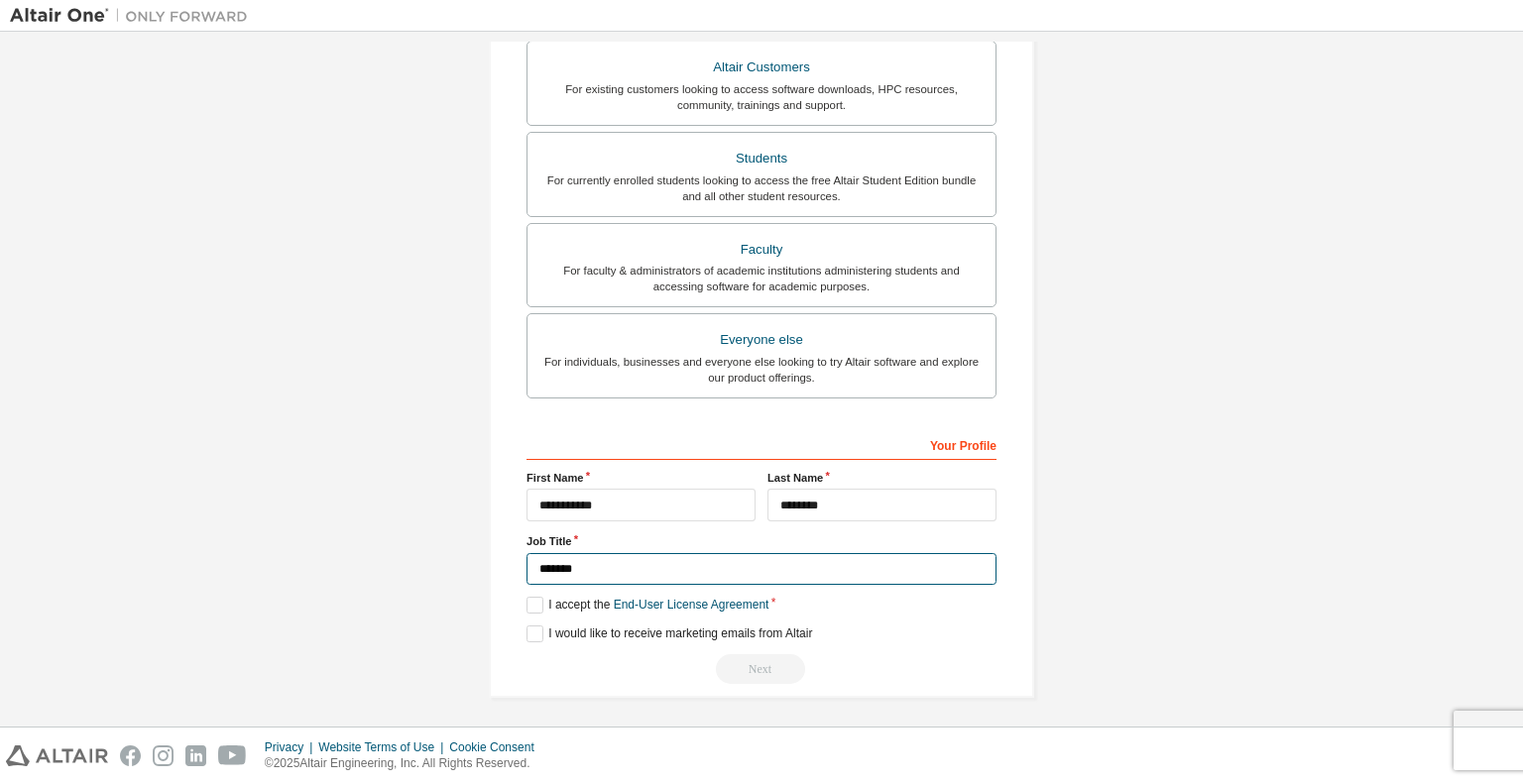 type on "*******" 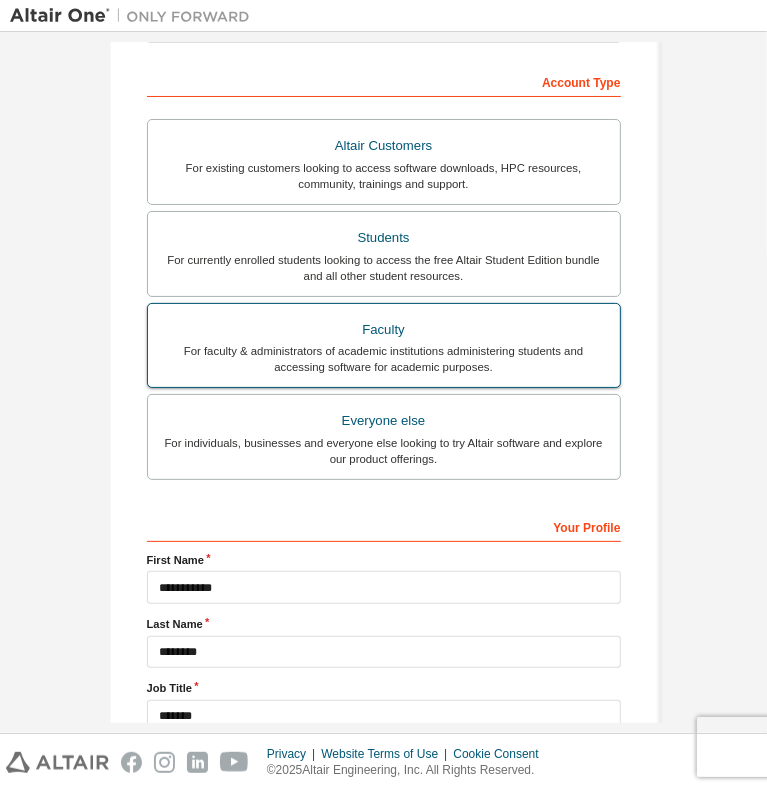 scroll, scrollTop: 373, scrollLeft: 0, axis: vertical 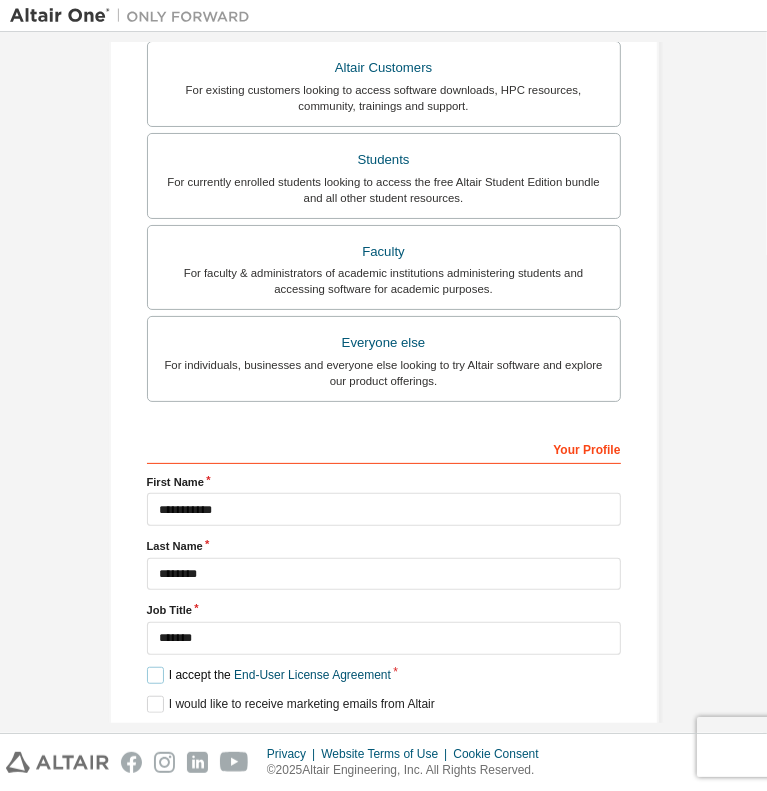 click on "I accept the    End-User License Agreement" at bounding box center (269, 675) 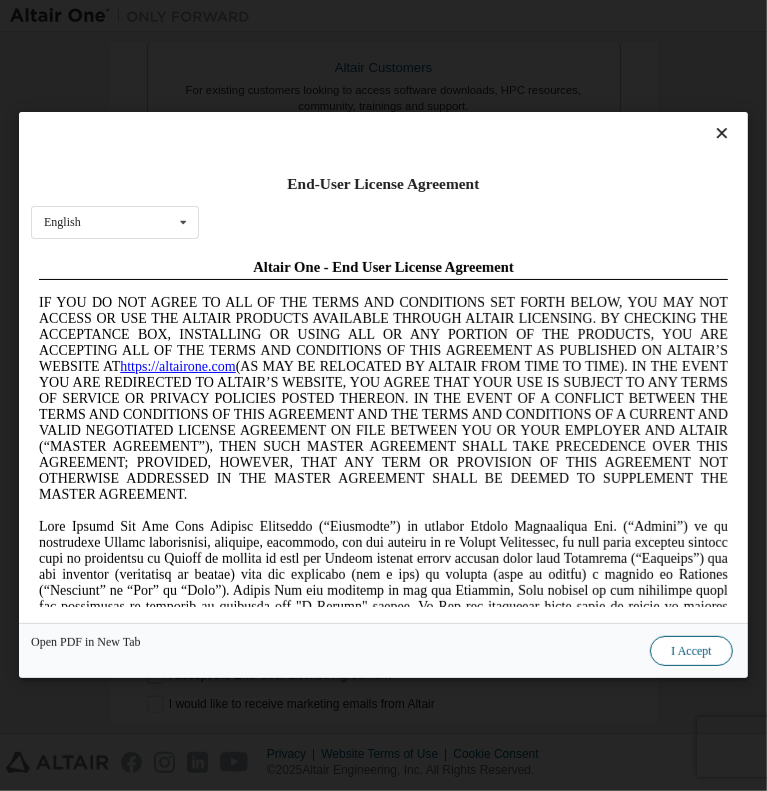 scroll, scrollTop: 0, scrollLeft: 0, axis: both 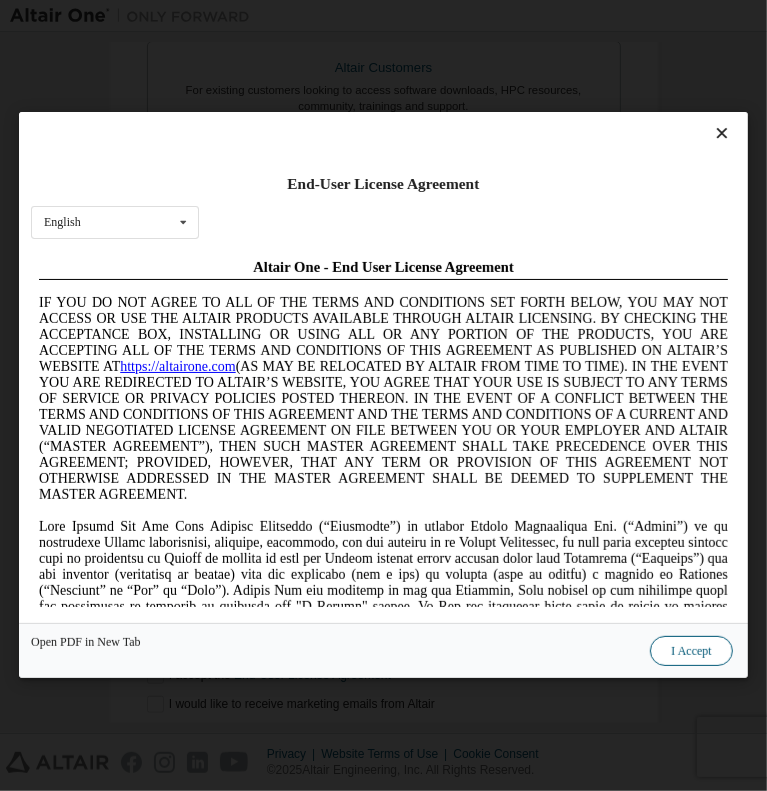 click on "I Accept" at bounding box center [692, 652] 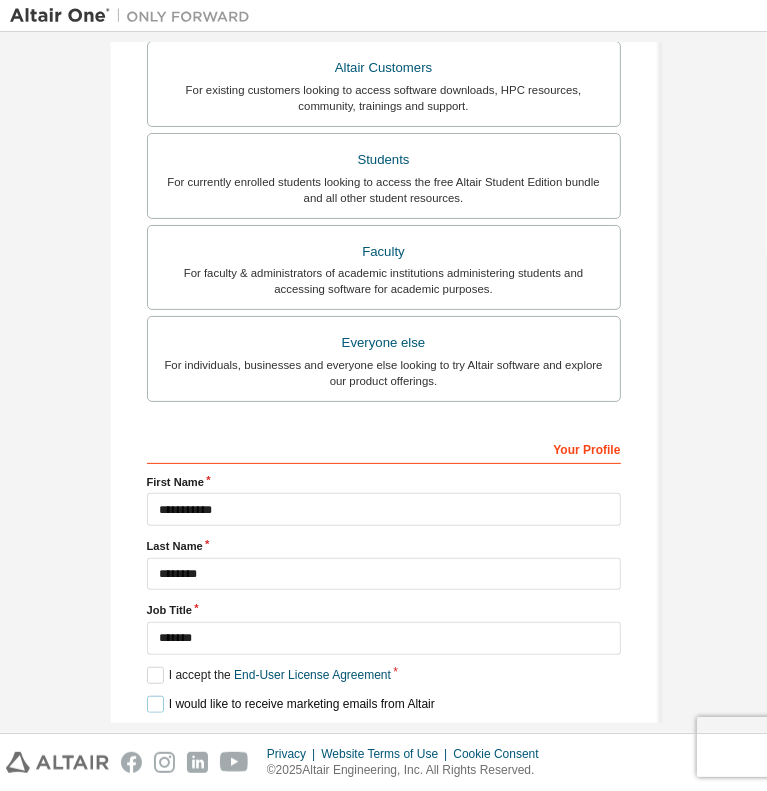click on "I would like to receive marketing emails from Altair" at bounding box center [291, 704] 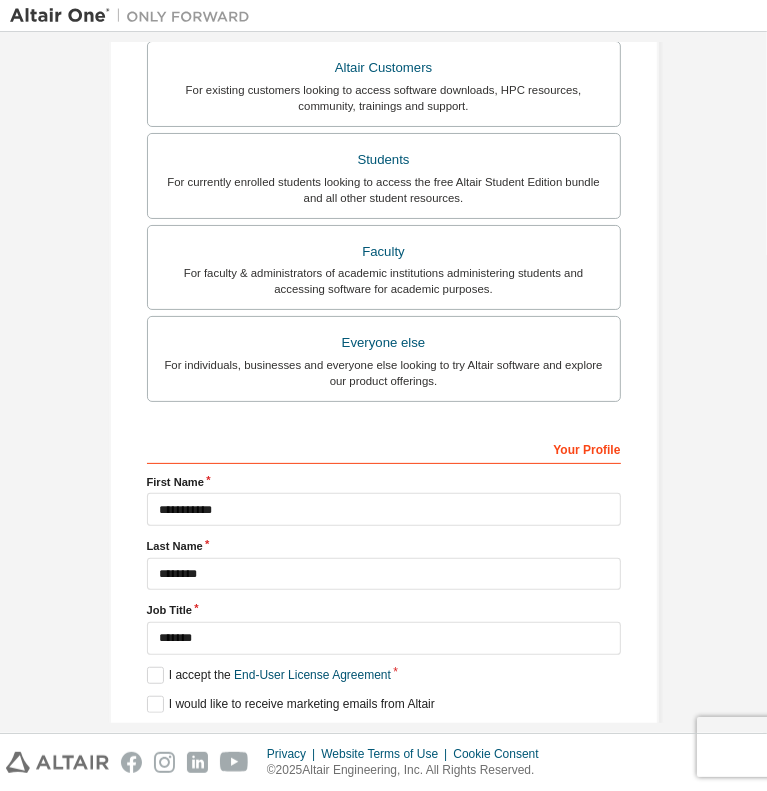 click on "Next" at bounding box center [382, 740] 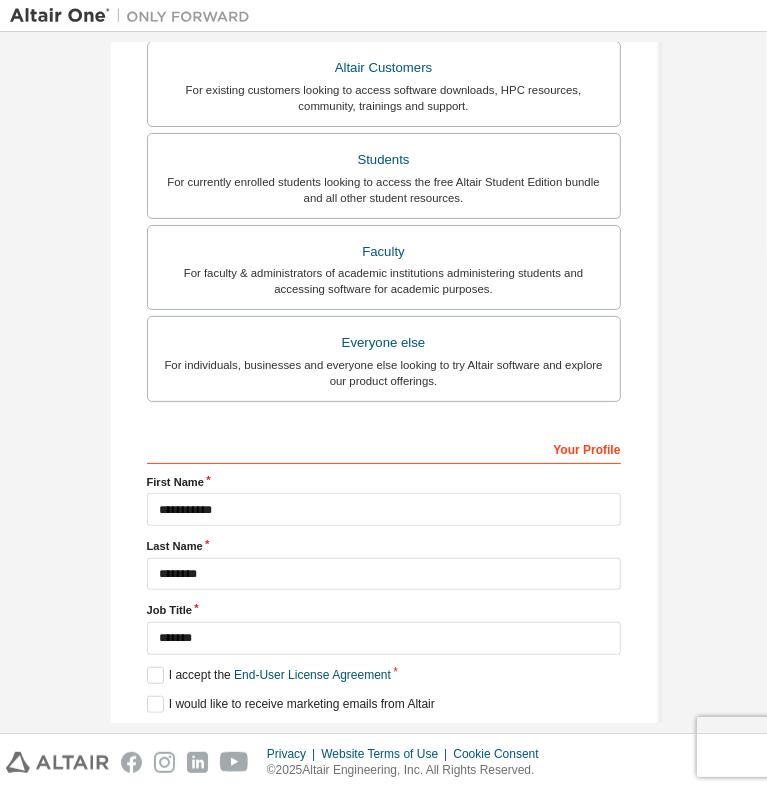 scroll, scrollTop: 0, scrollLeft: 0, axis: both 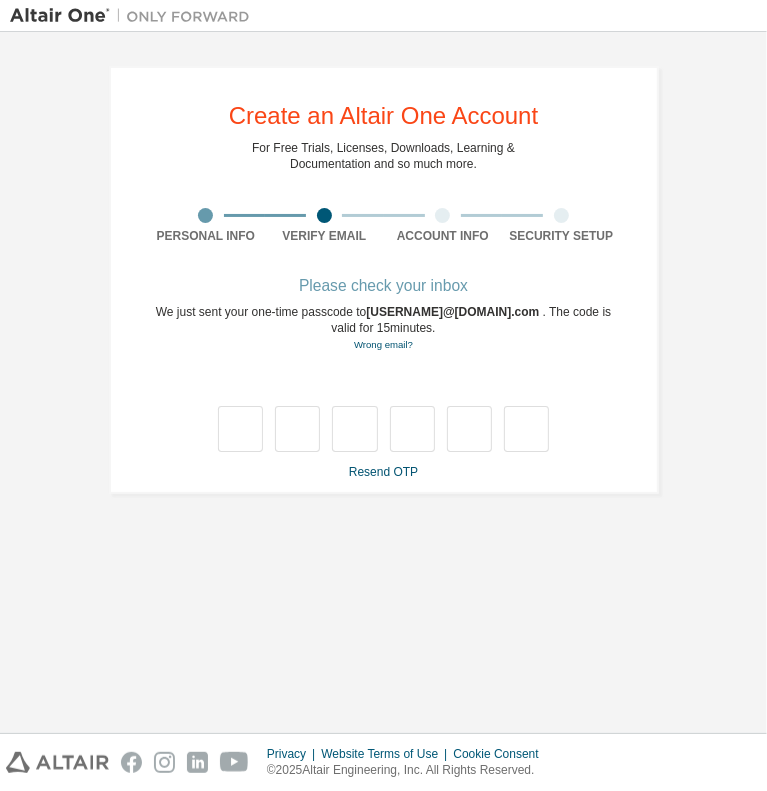 click on "Please check your inbox We just sent your one-time passcode to  2300033231@kluniversity.in   . The code is valid for   15  minutes. Wrong email?   Resend OTP" at bounding box center (384, 380) 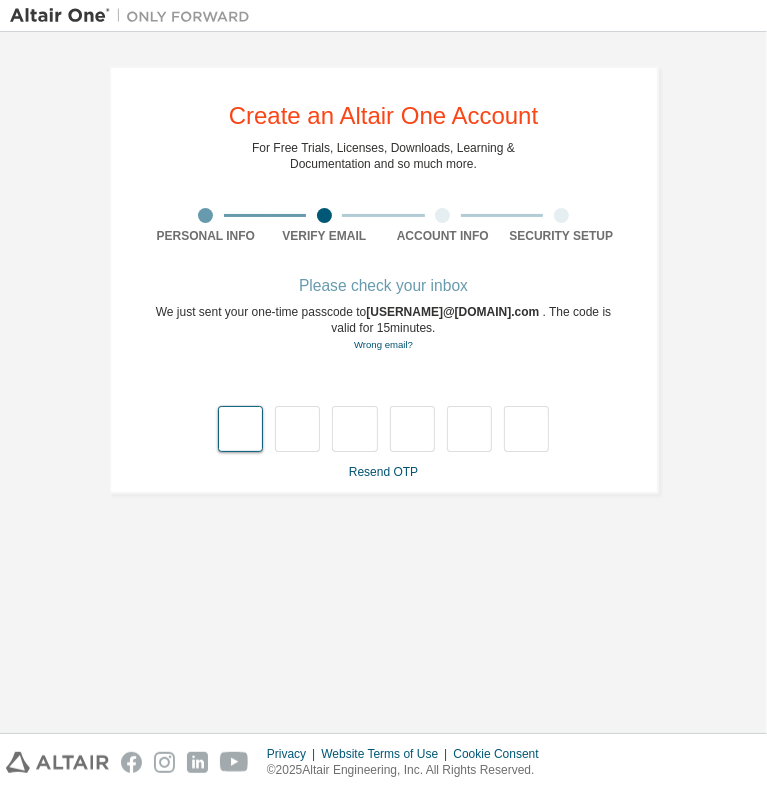 click at bounding box center [240, 429] 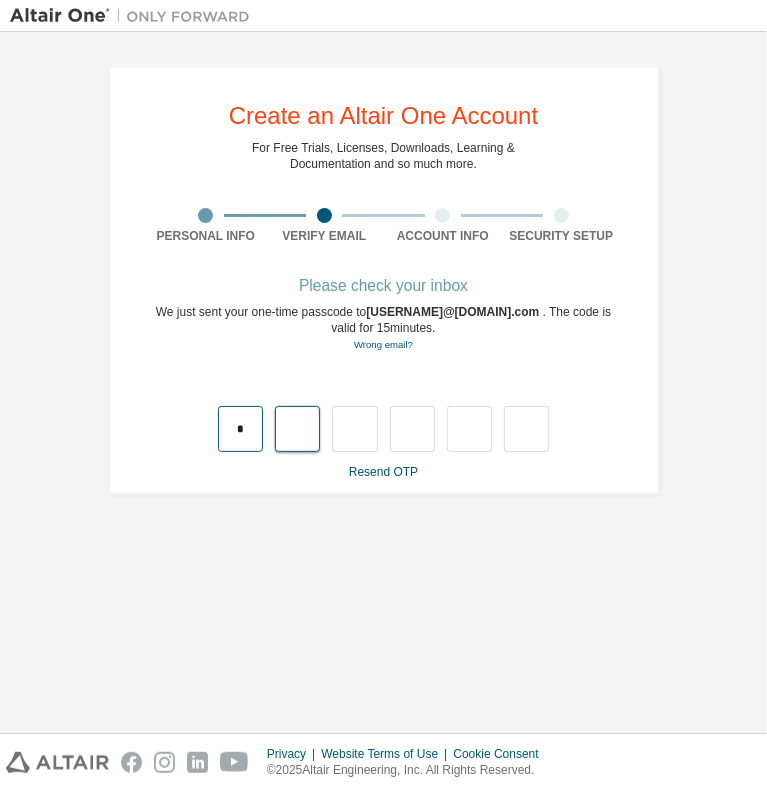type on "*" 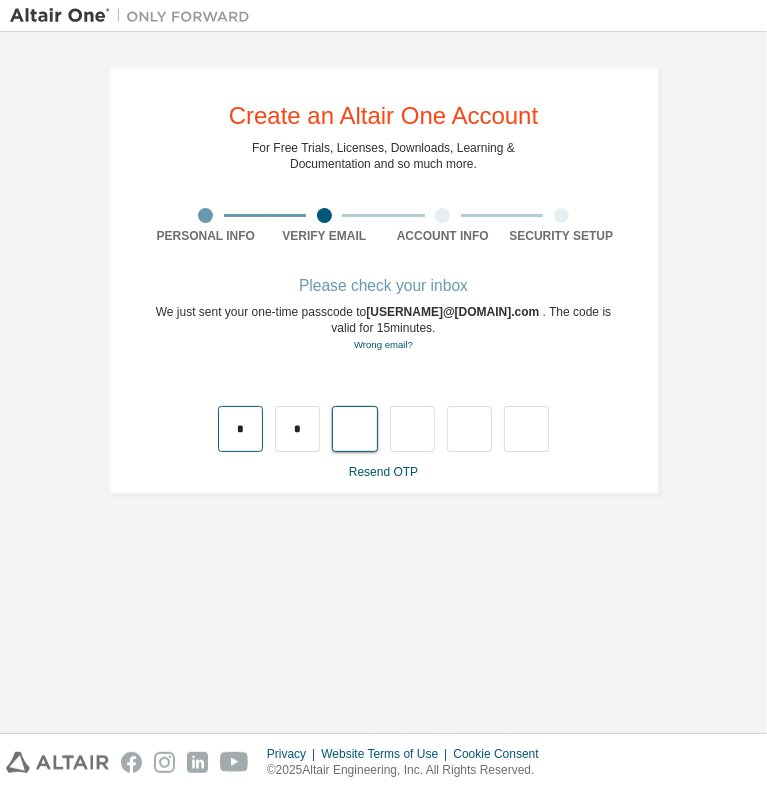 type on "*" 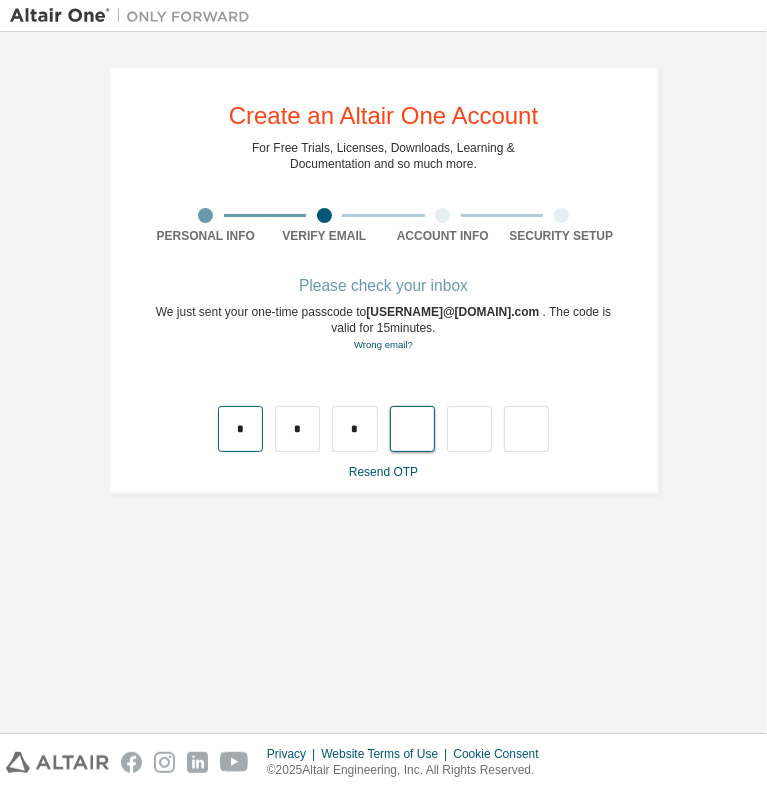 type on "*" 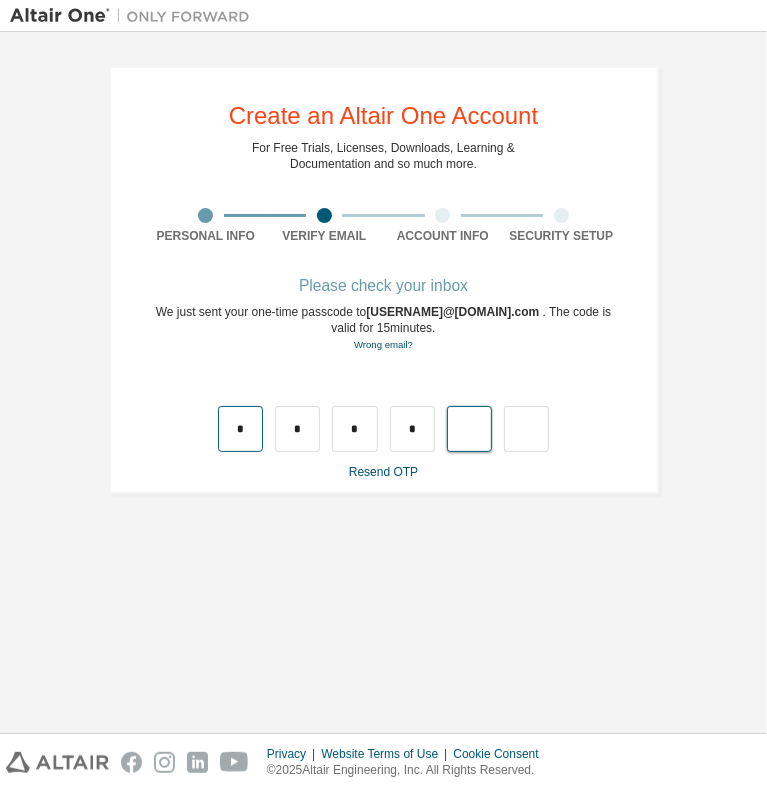 type on "*" 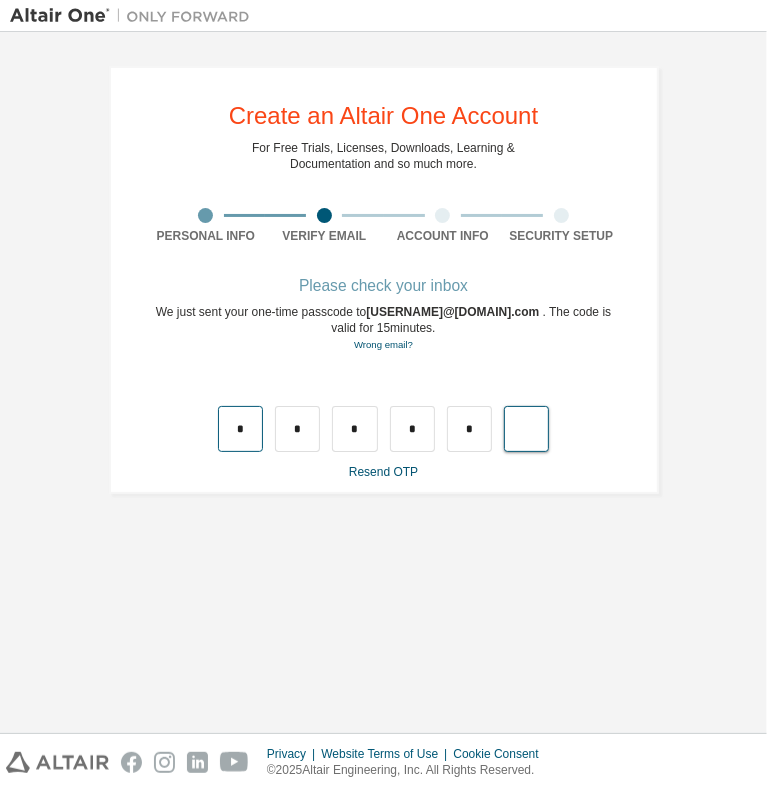 type on "*" 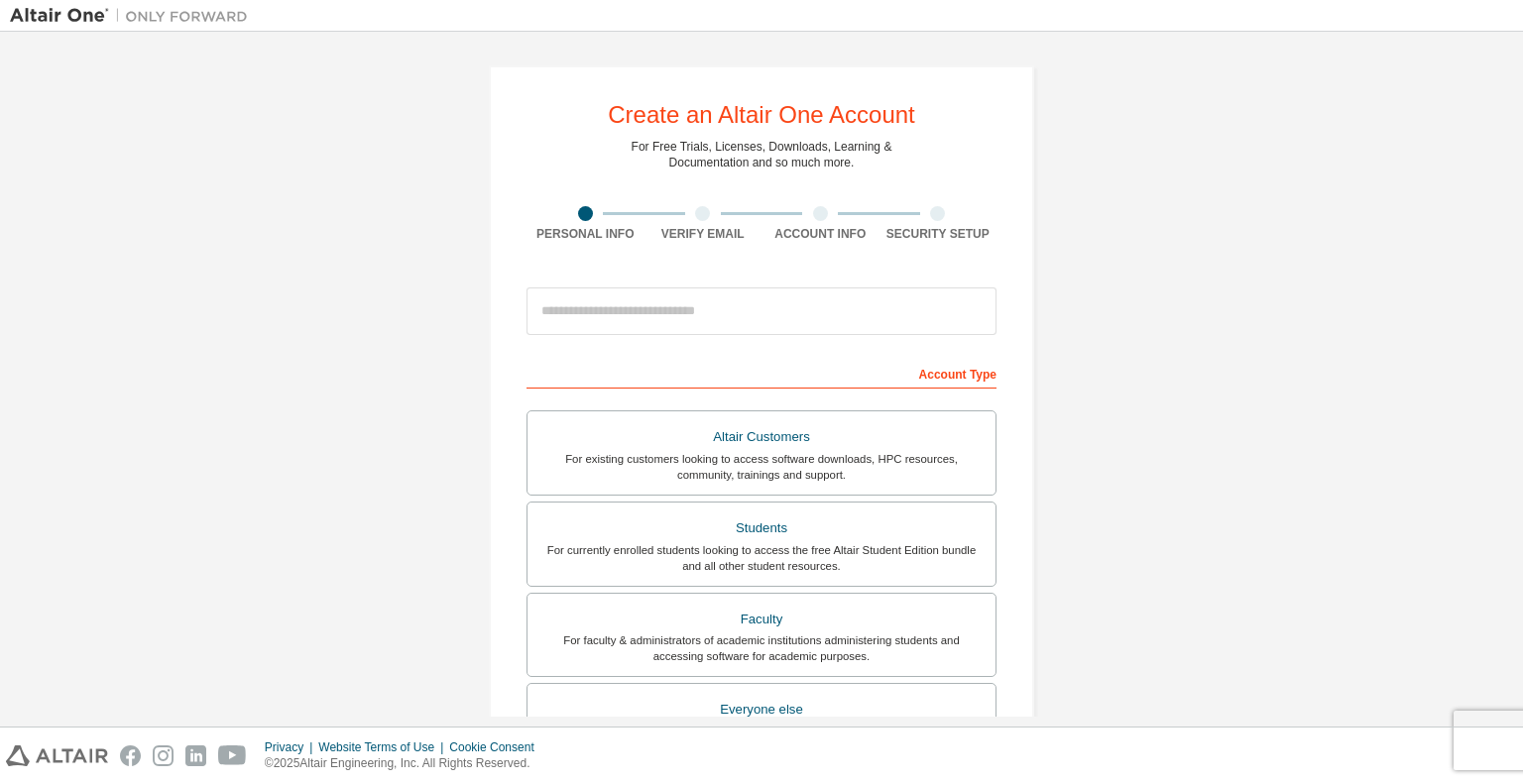 scroll, scrollTop: 0, scrollLeft: 0, axis: both 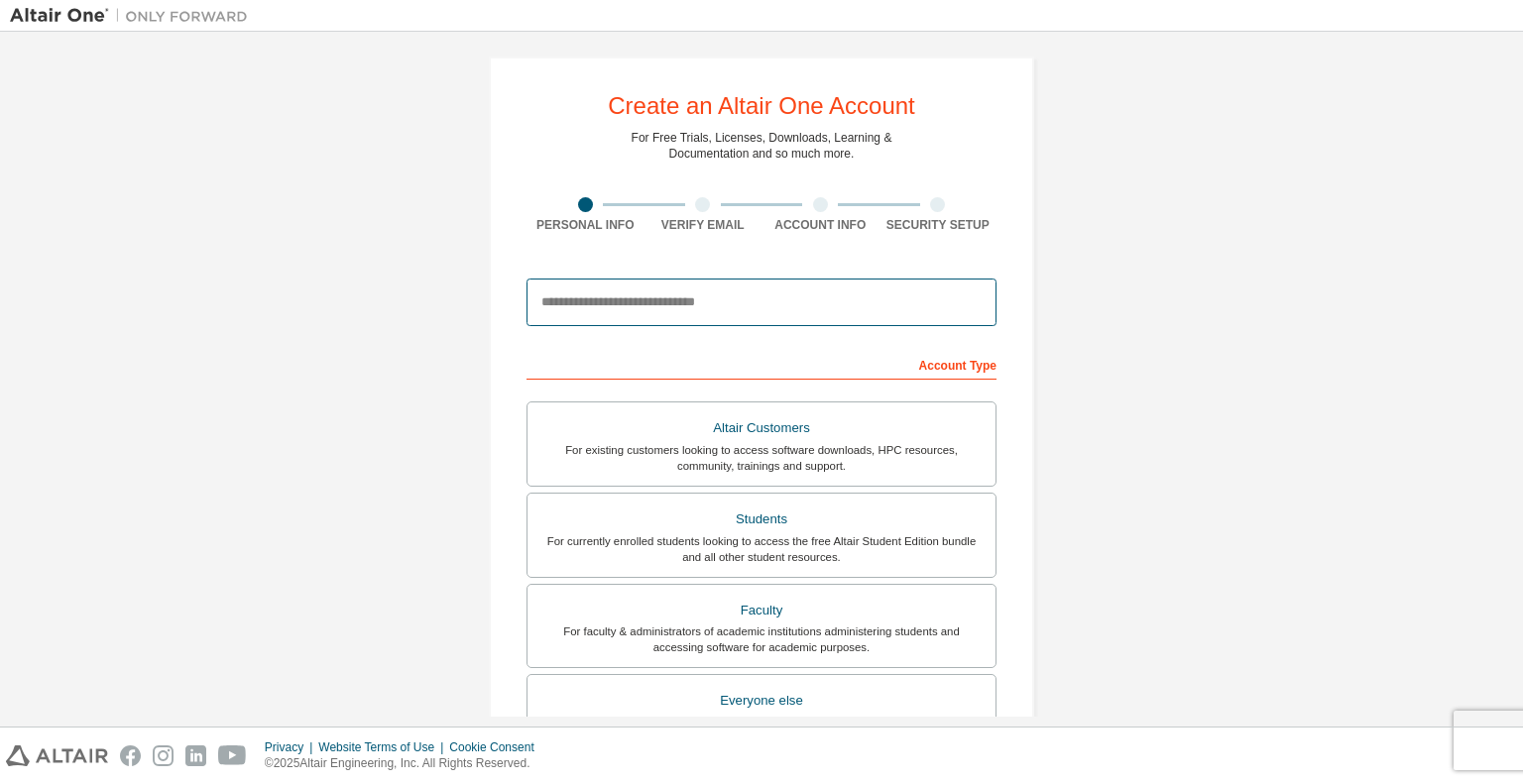 click at bounding box center (762, 302) 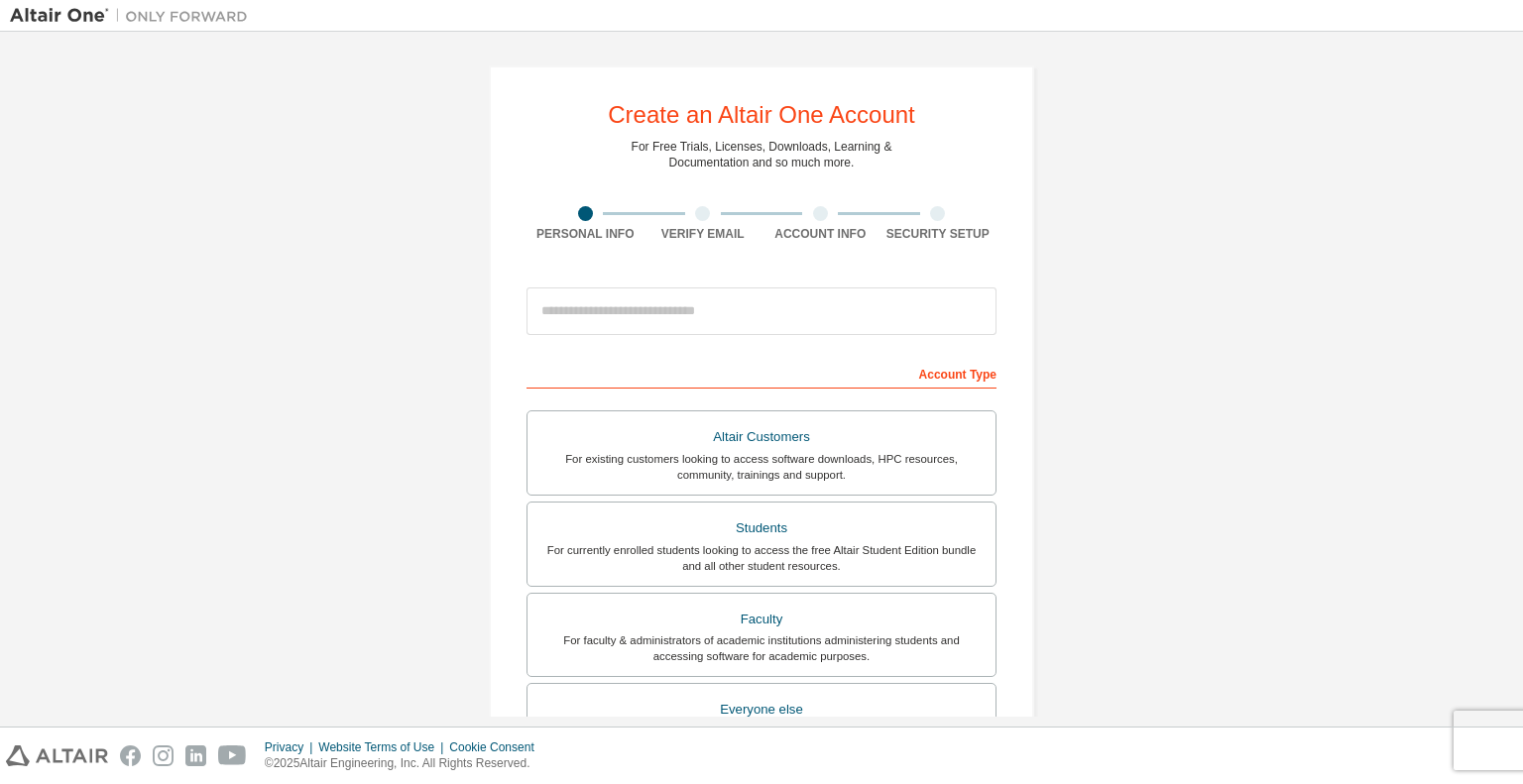 scroll, scrollTop: 0, scrollLeft: 0, axis: both 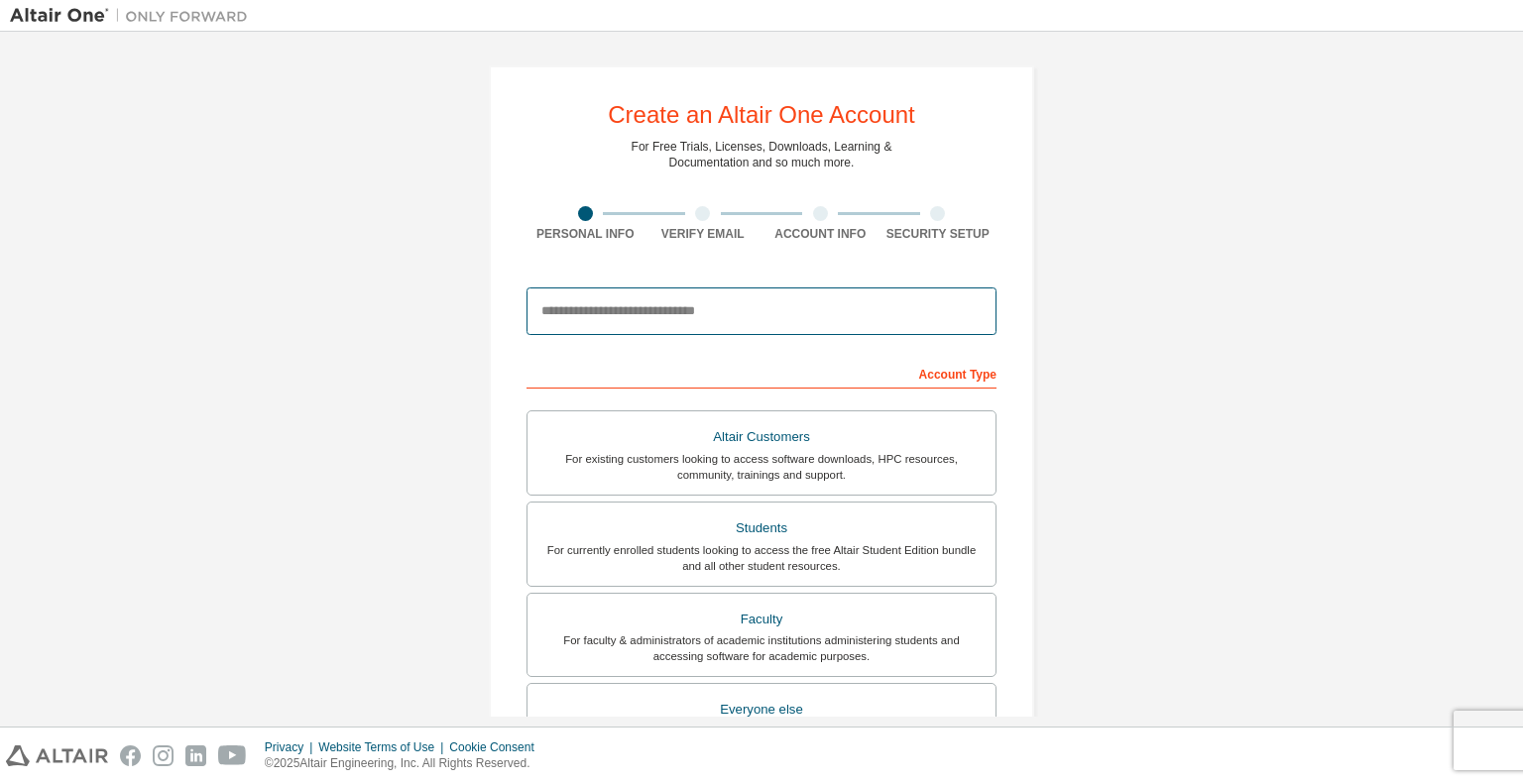 click at bounding box center [762, 311] 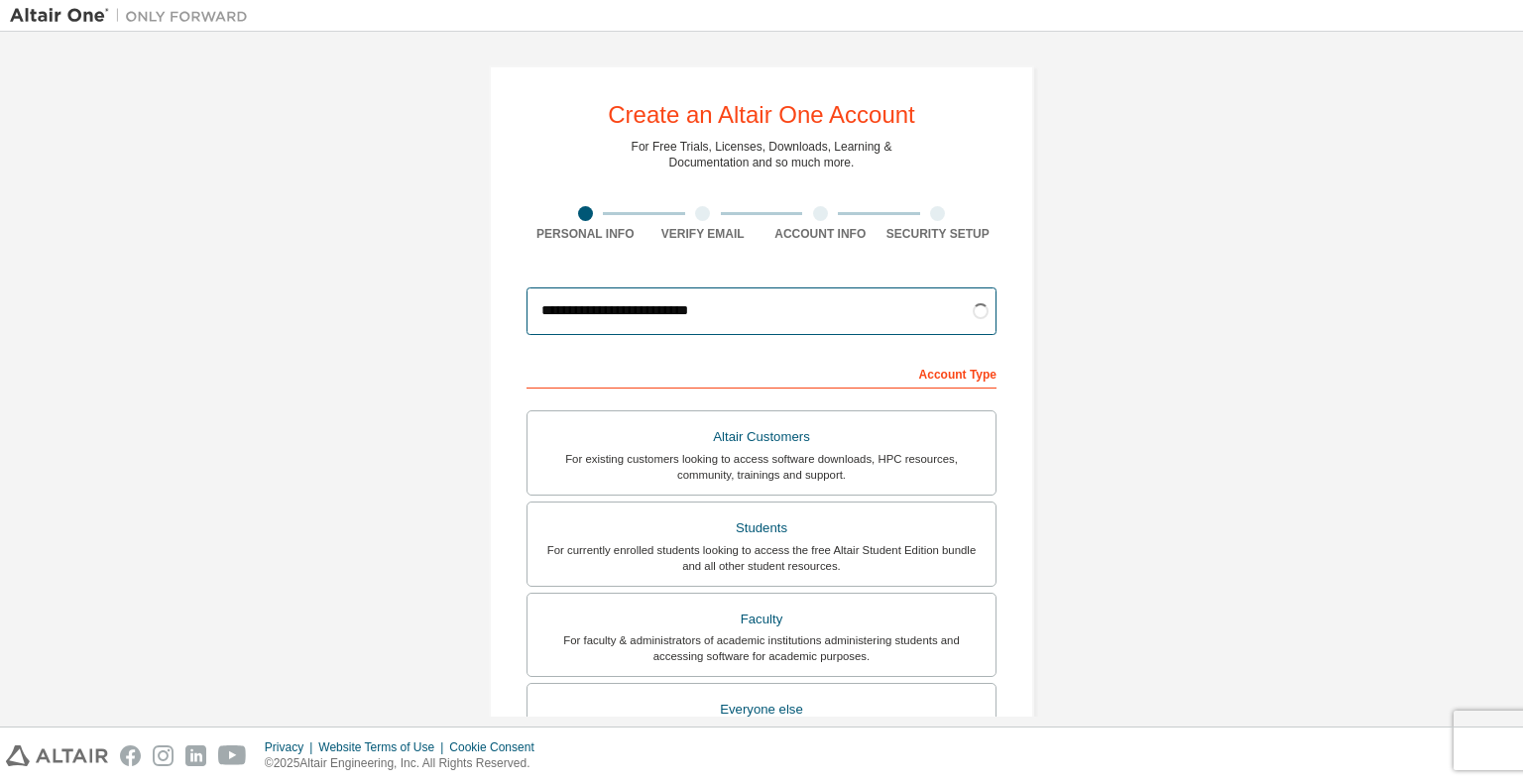 type on "**********" 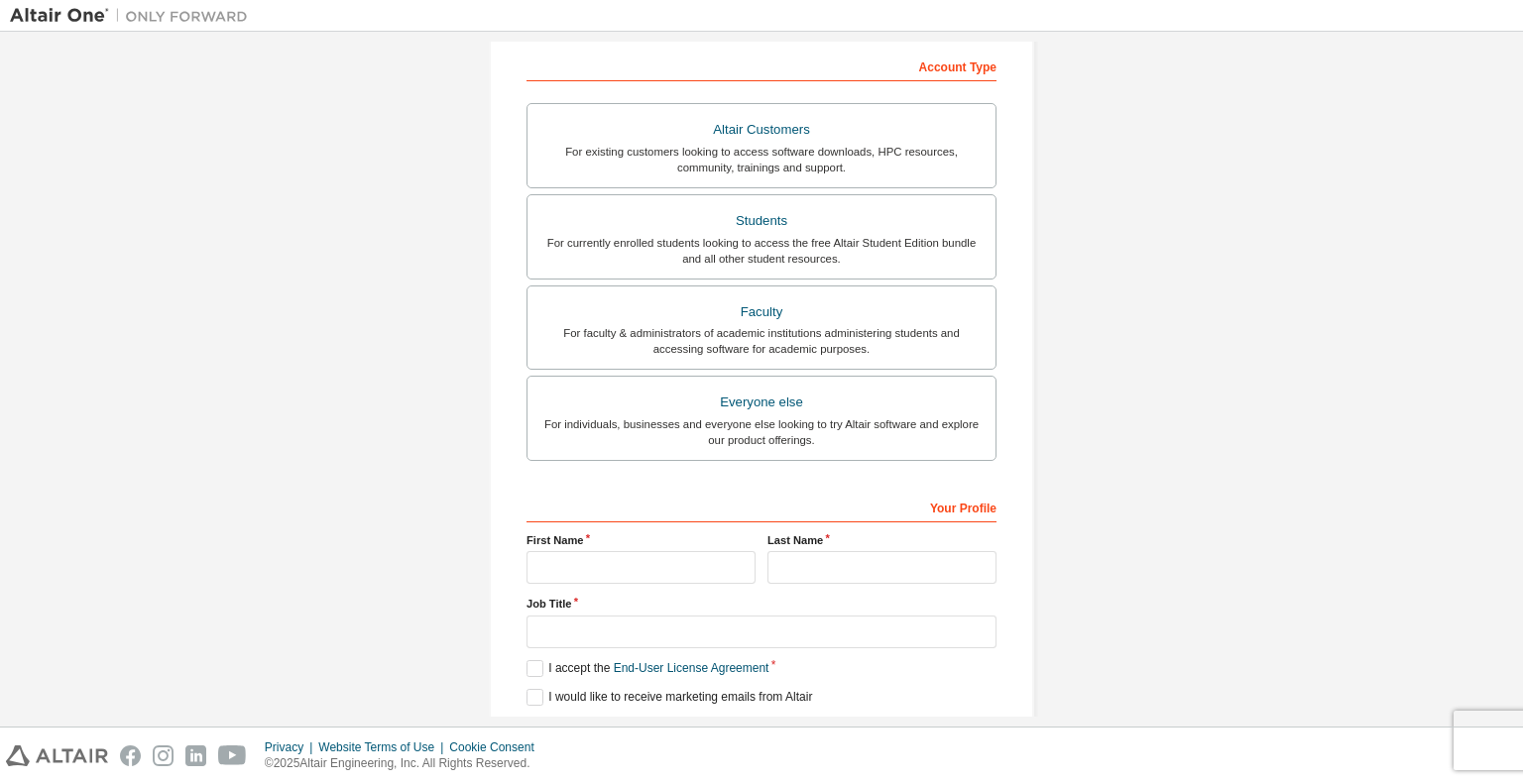 scroll, scrollTop: 432, scrollLeft: 0, axis: vertical 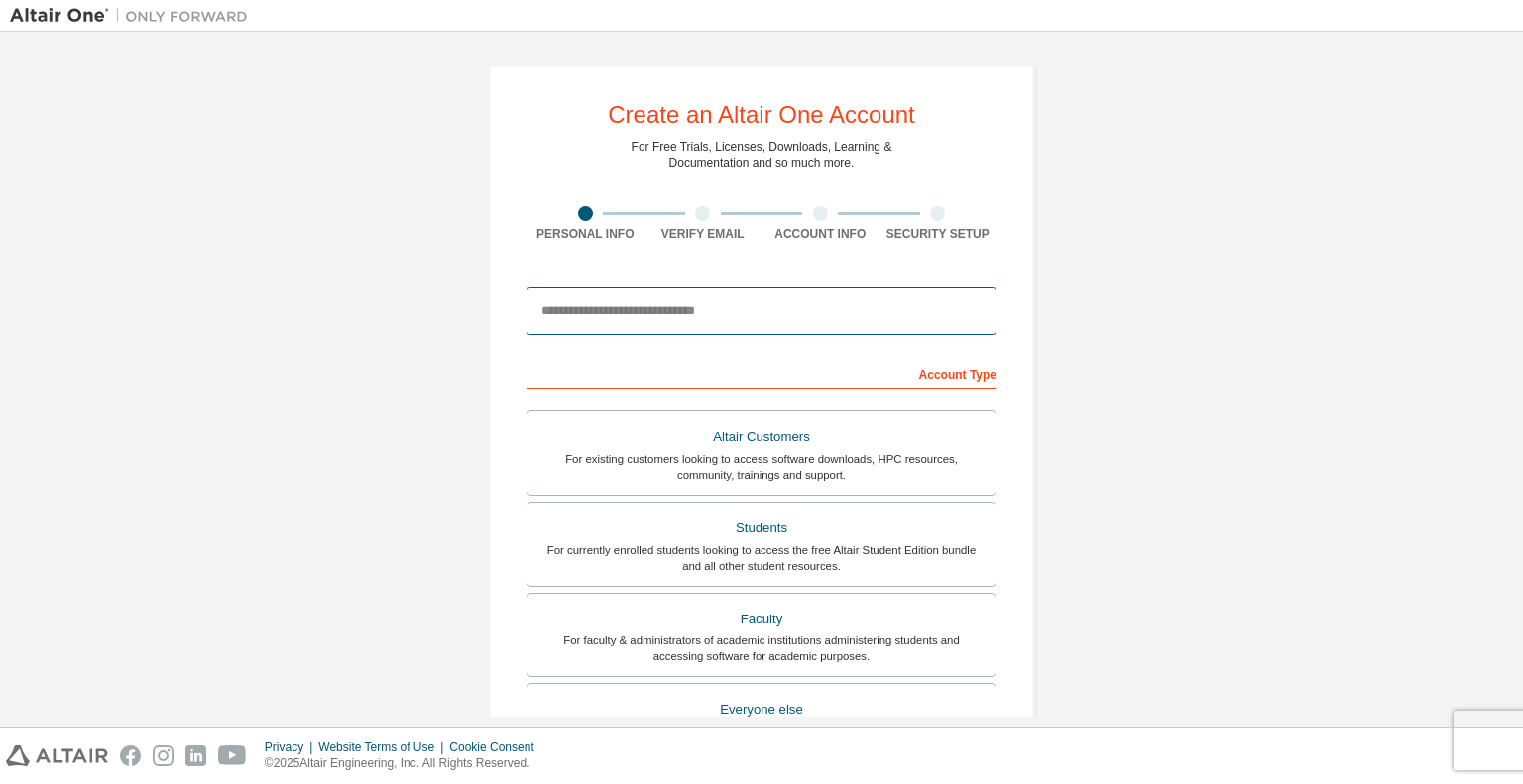 click at bounding box center [762, 311] 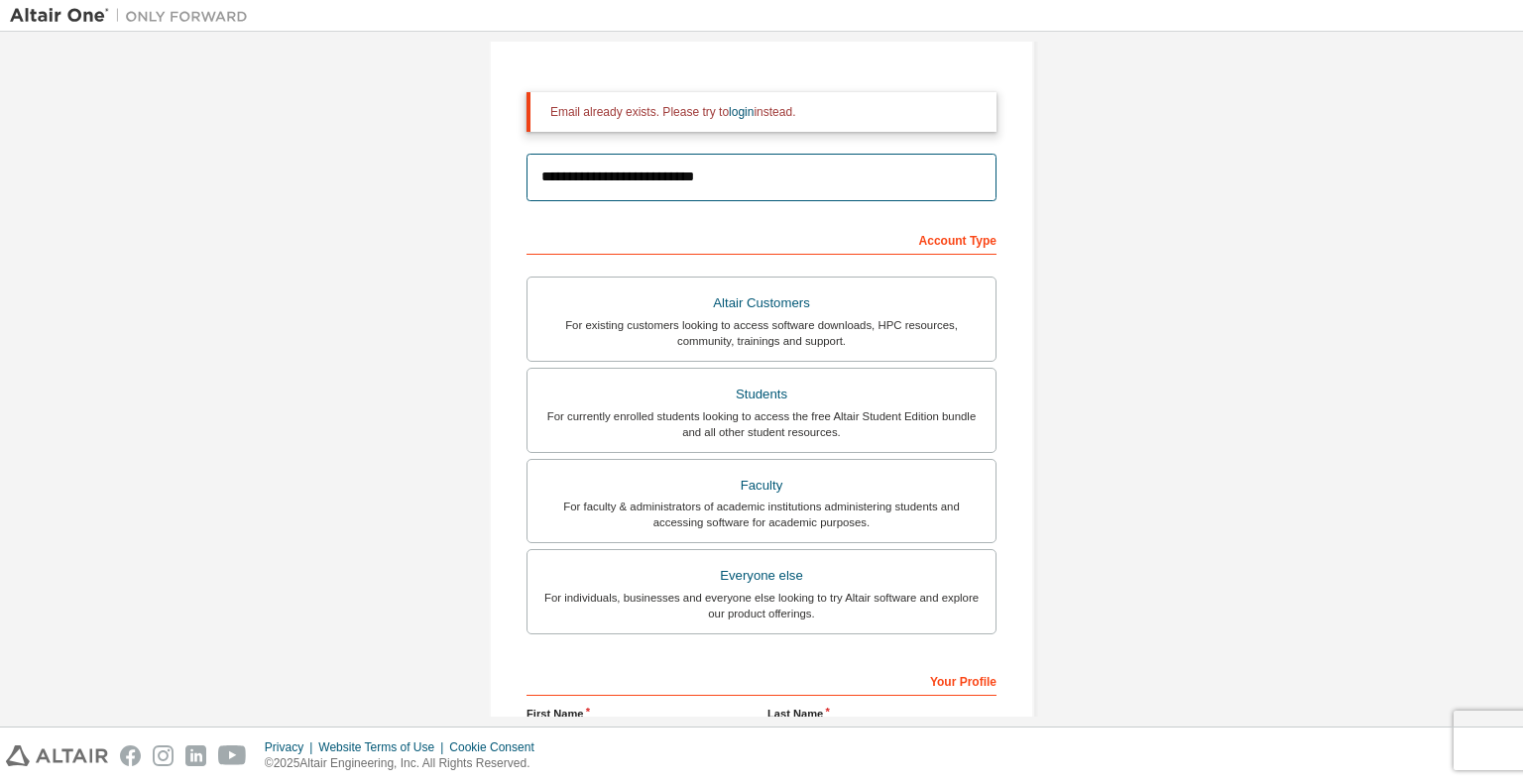 scroll, scrollTop: 432, scrollLeft: 0, axis: vertical 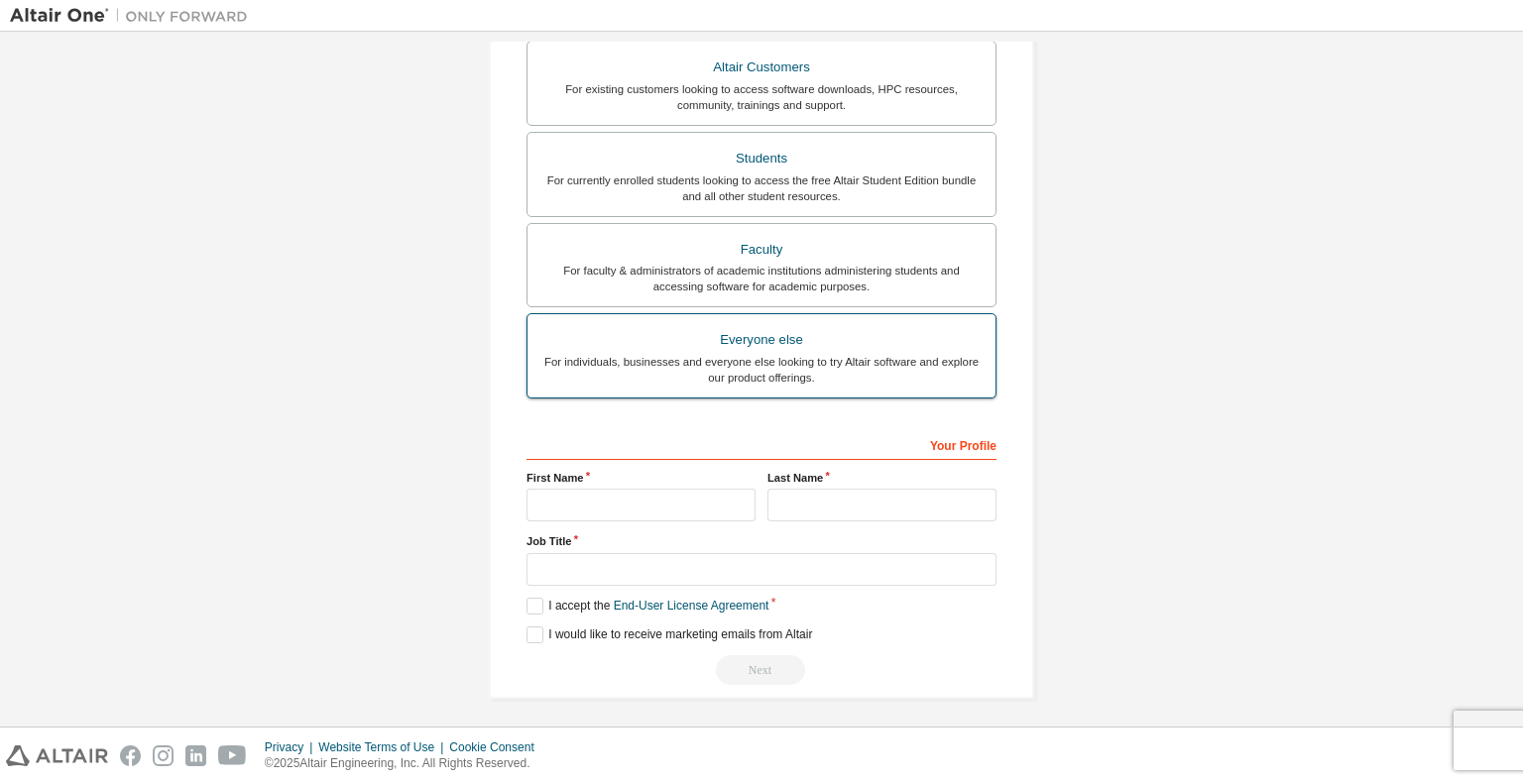 type on "**********" 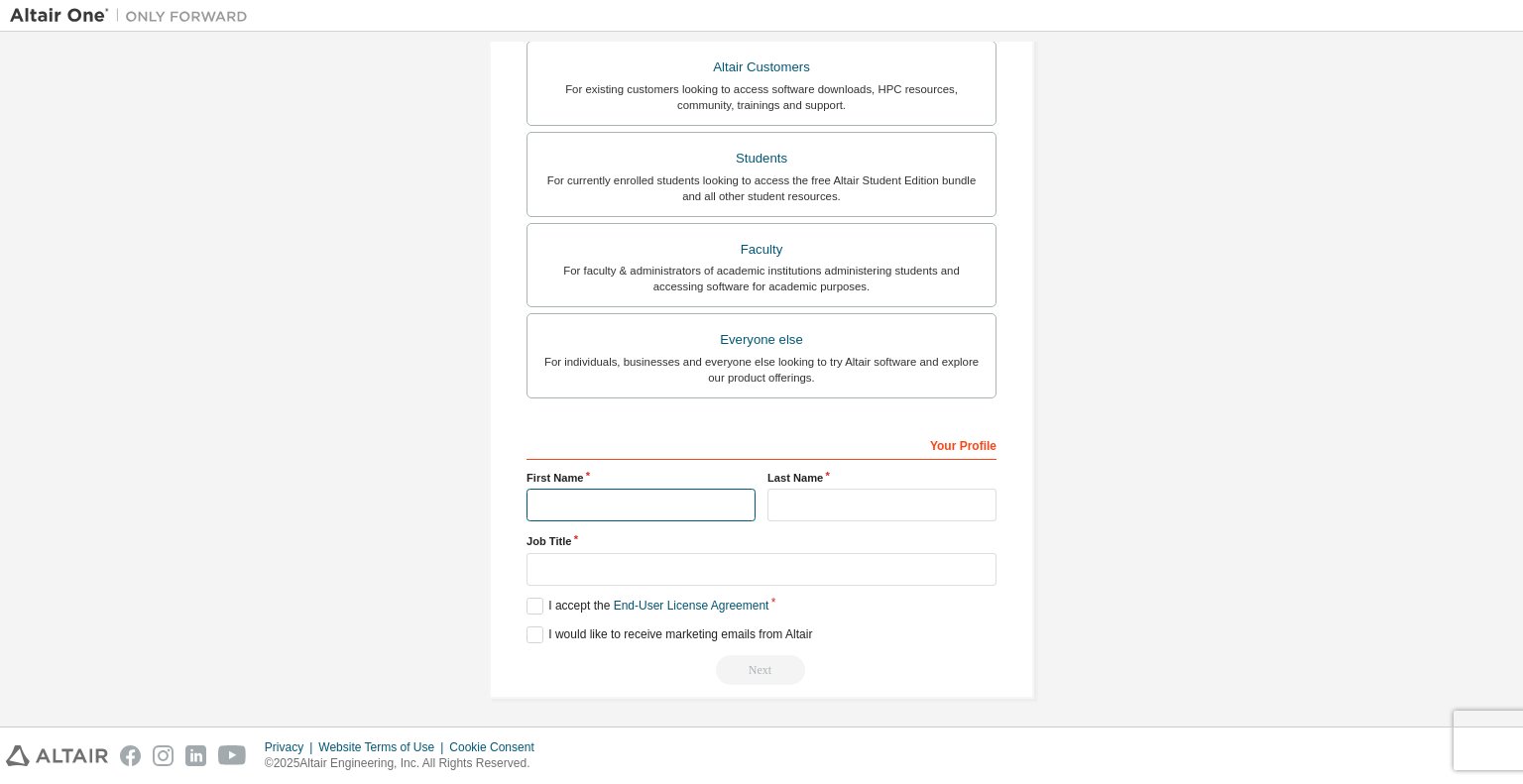 click at bounding box center [641, 504] 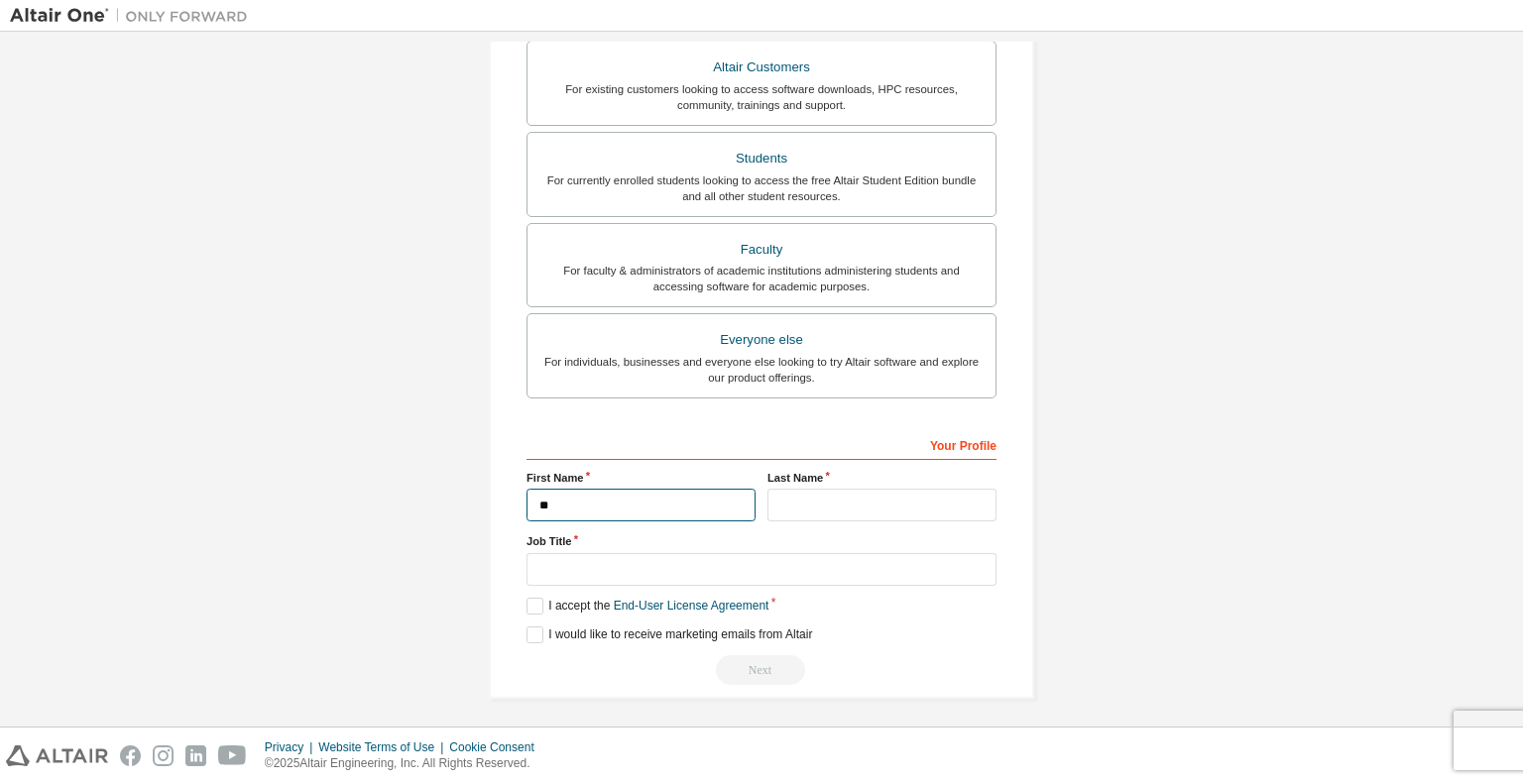 type on "*" 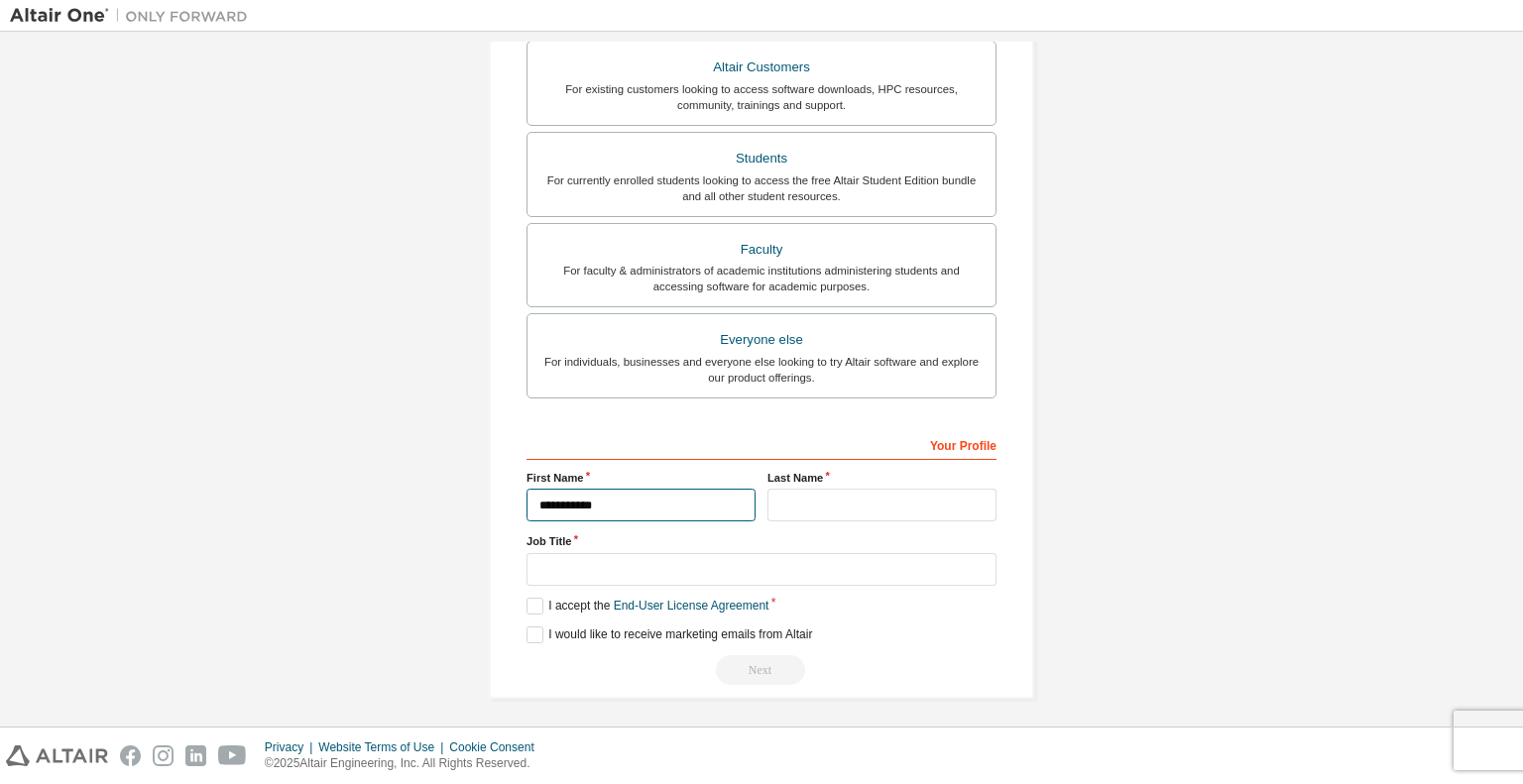 type on "**********" 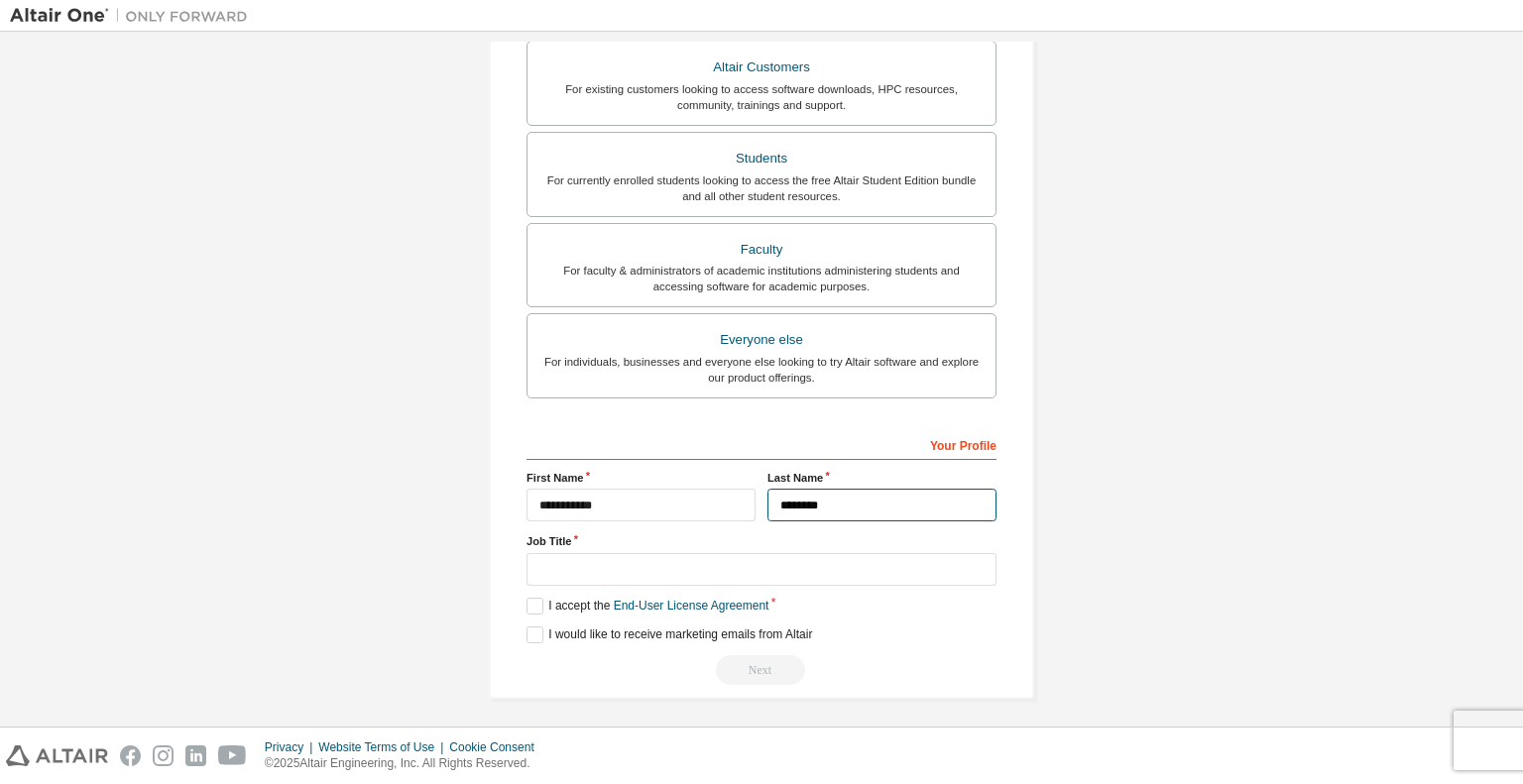 type on "********" 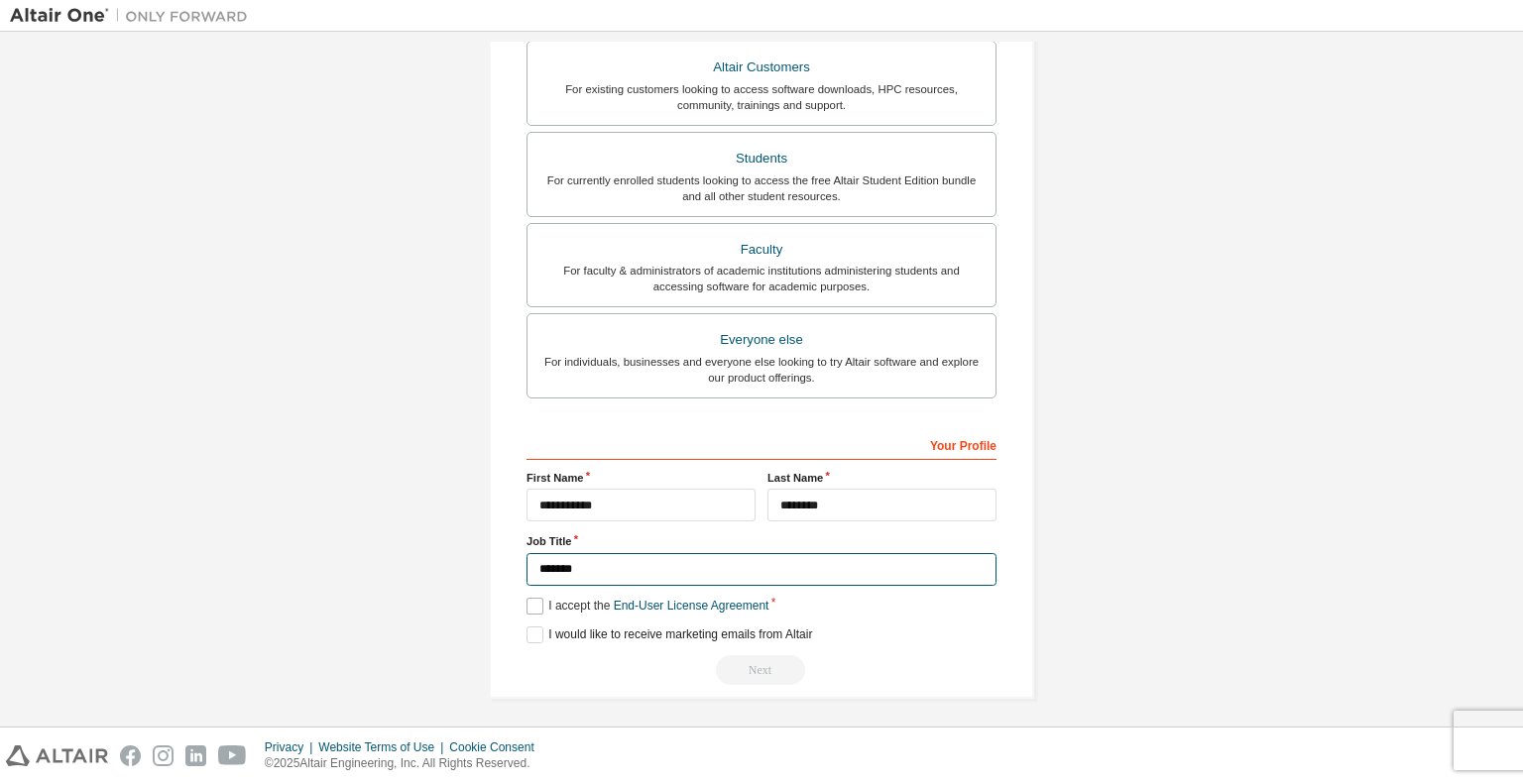 type on "*******" 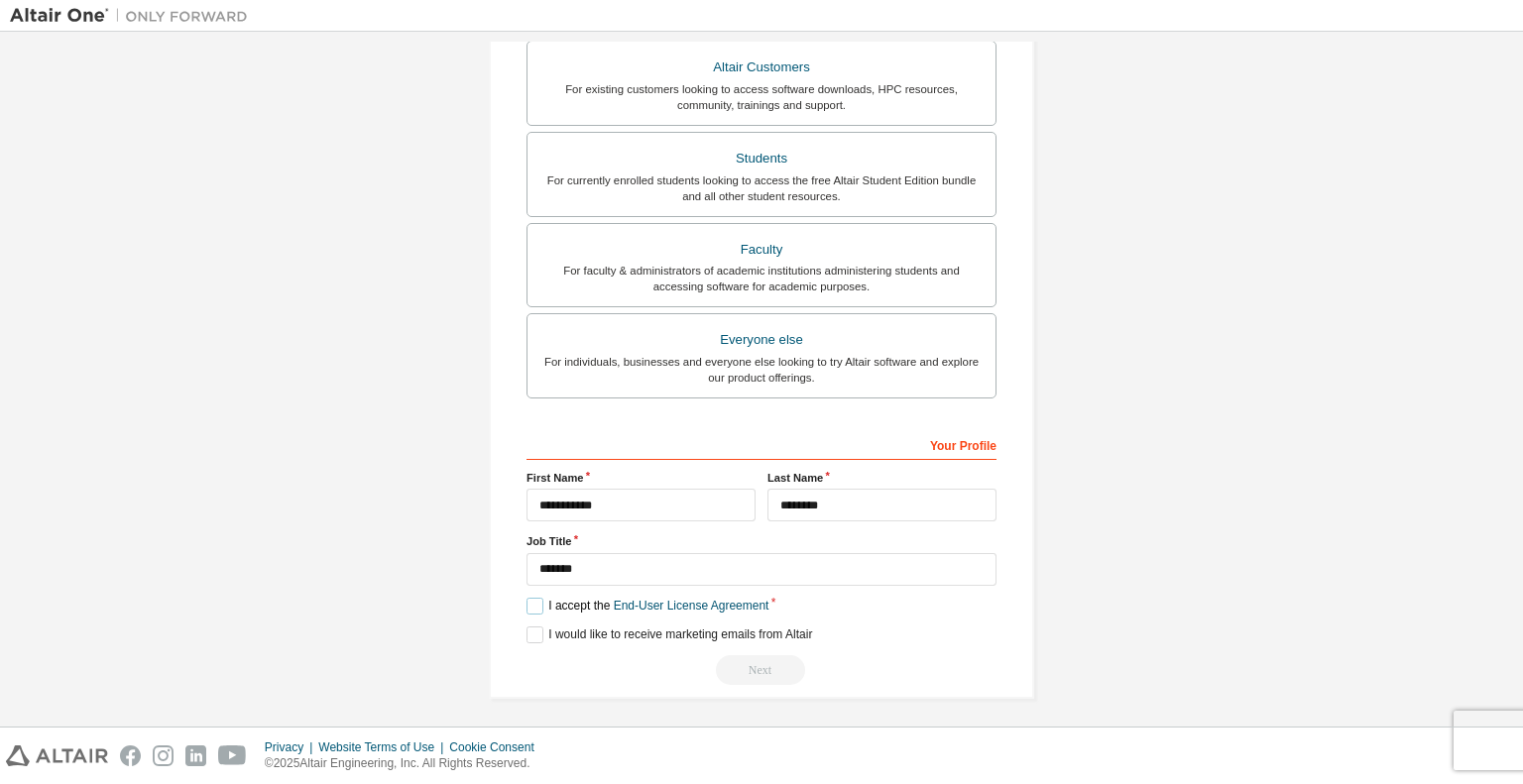 click on "I accept the    End-User License Agreement" at bounding box center [647, 606] 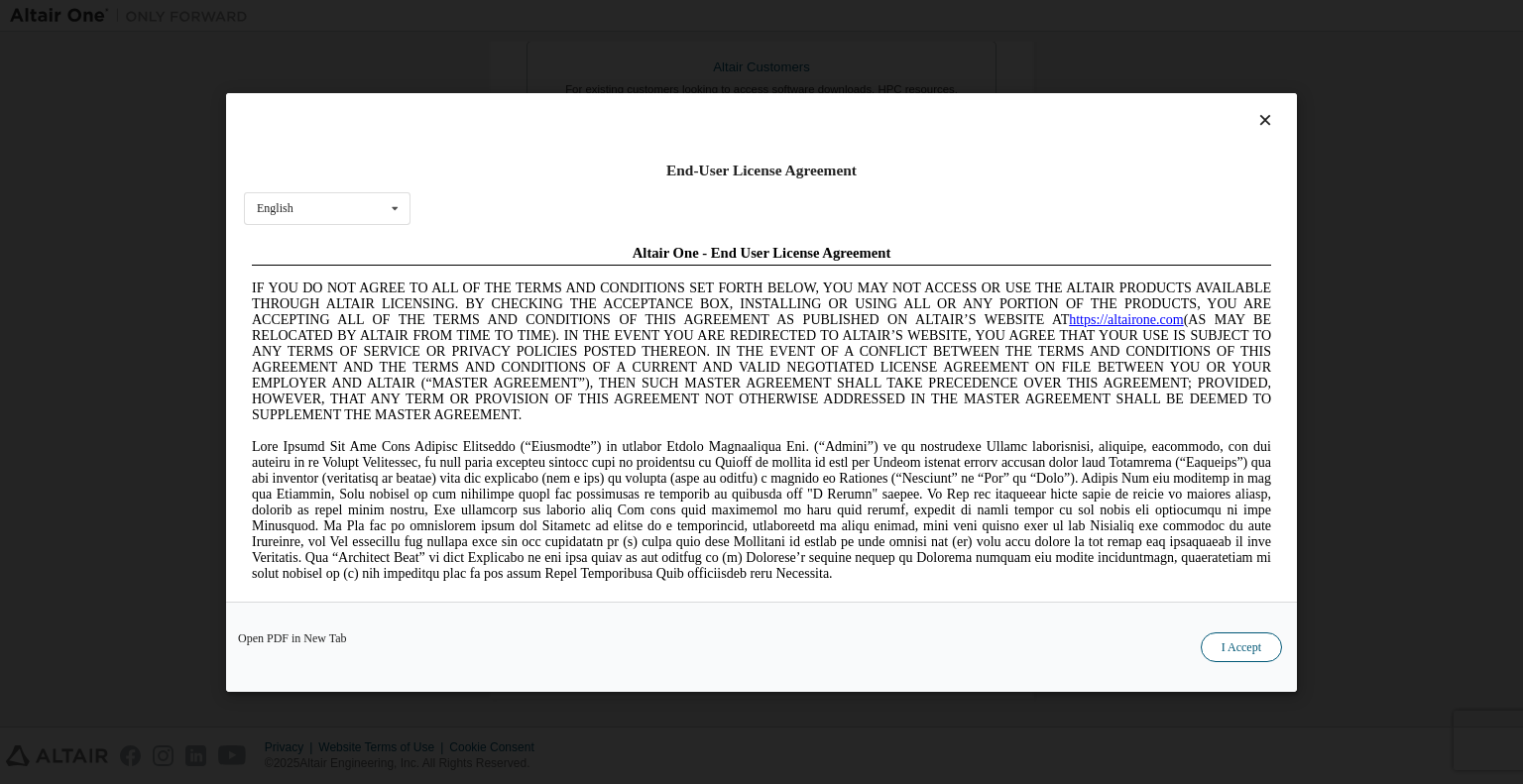 scroll, scrollTop: 0, scrollLeft: 0, axis: both 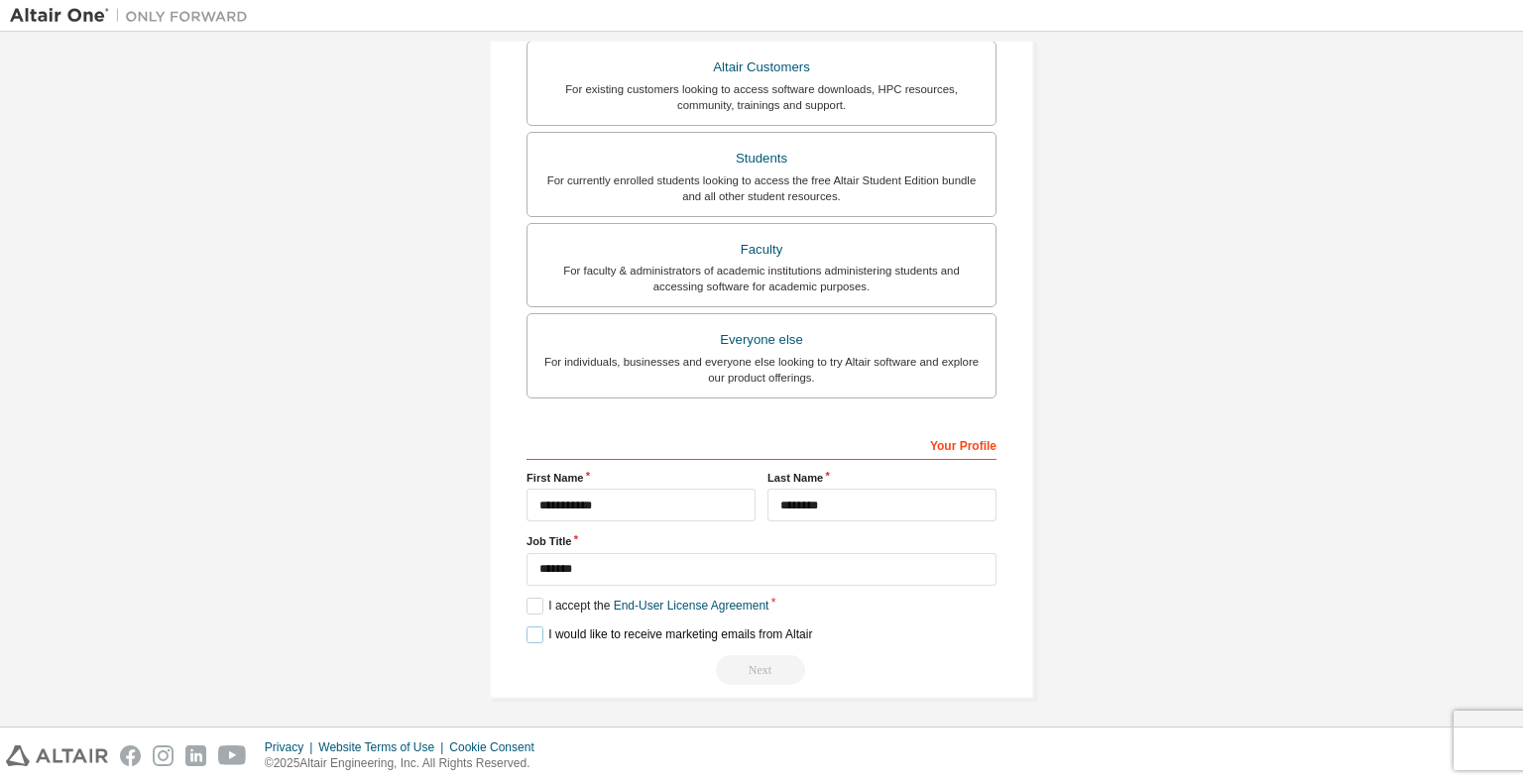 click on "I would like to receive marketing emails from Altair" at bounding box center [669, 634] 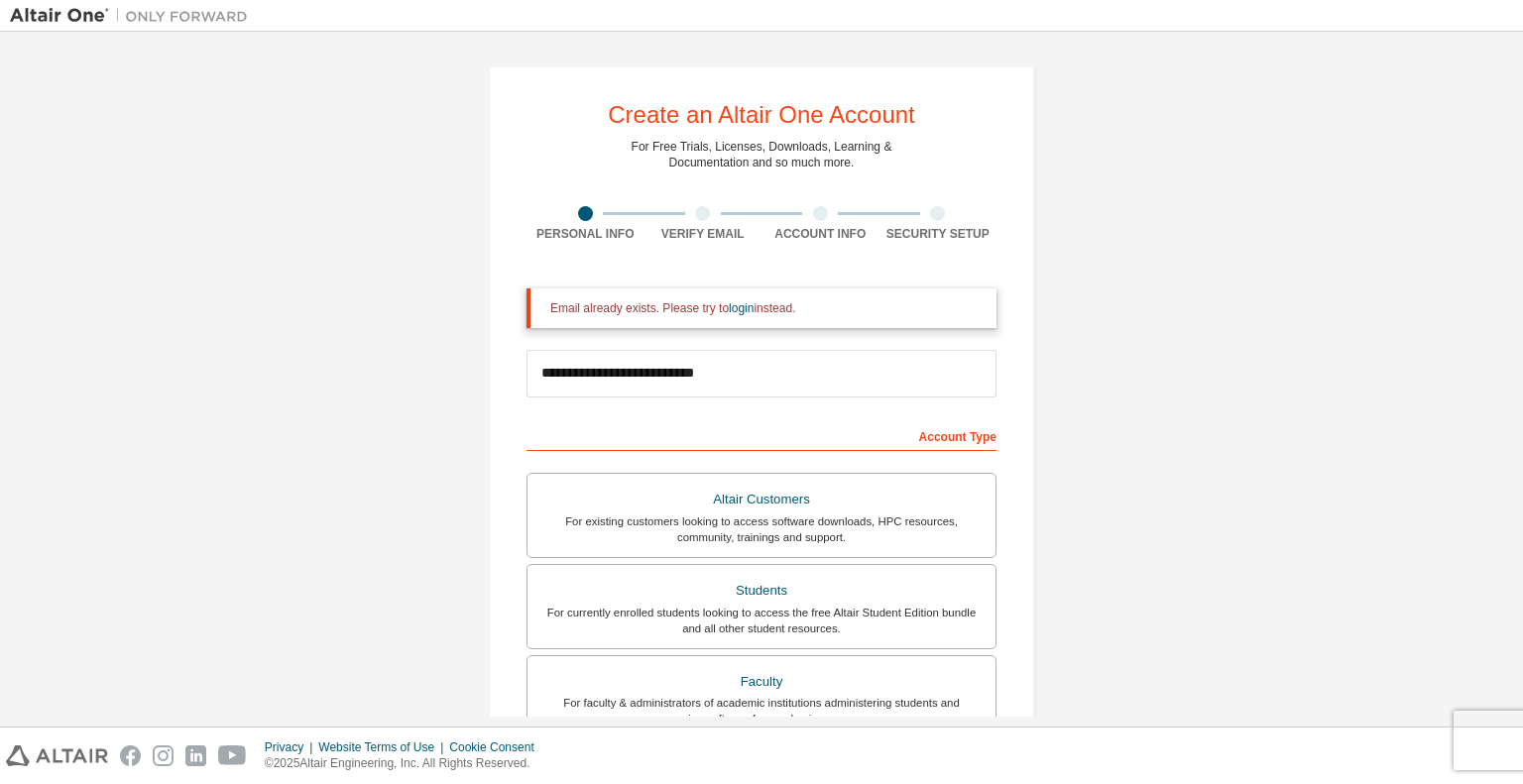 scroll, scrollTop: 0, scrollLeft: 0, axis: both 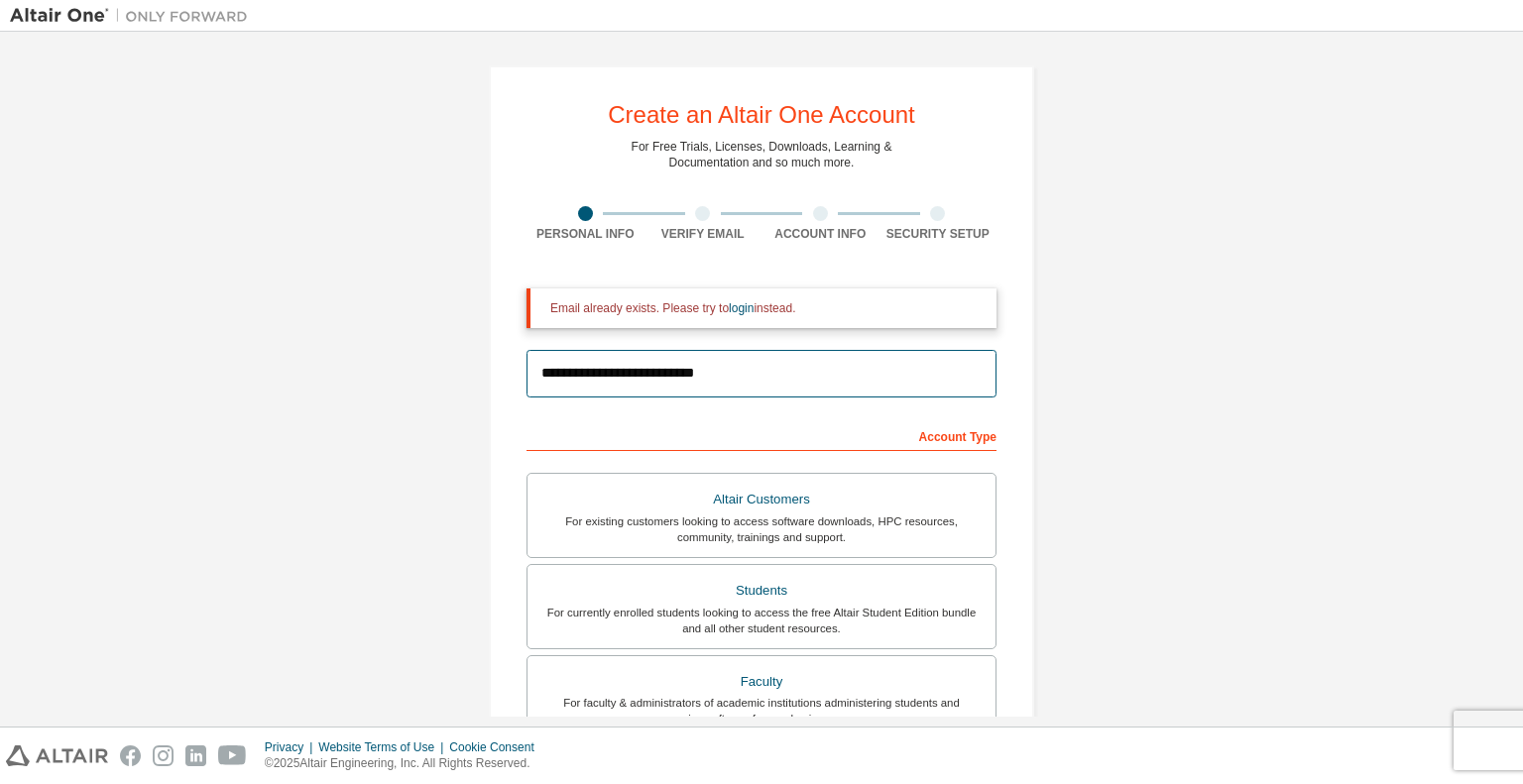 click on "**********" at bounding box center [762, 374] 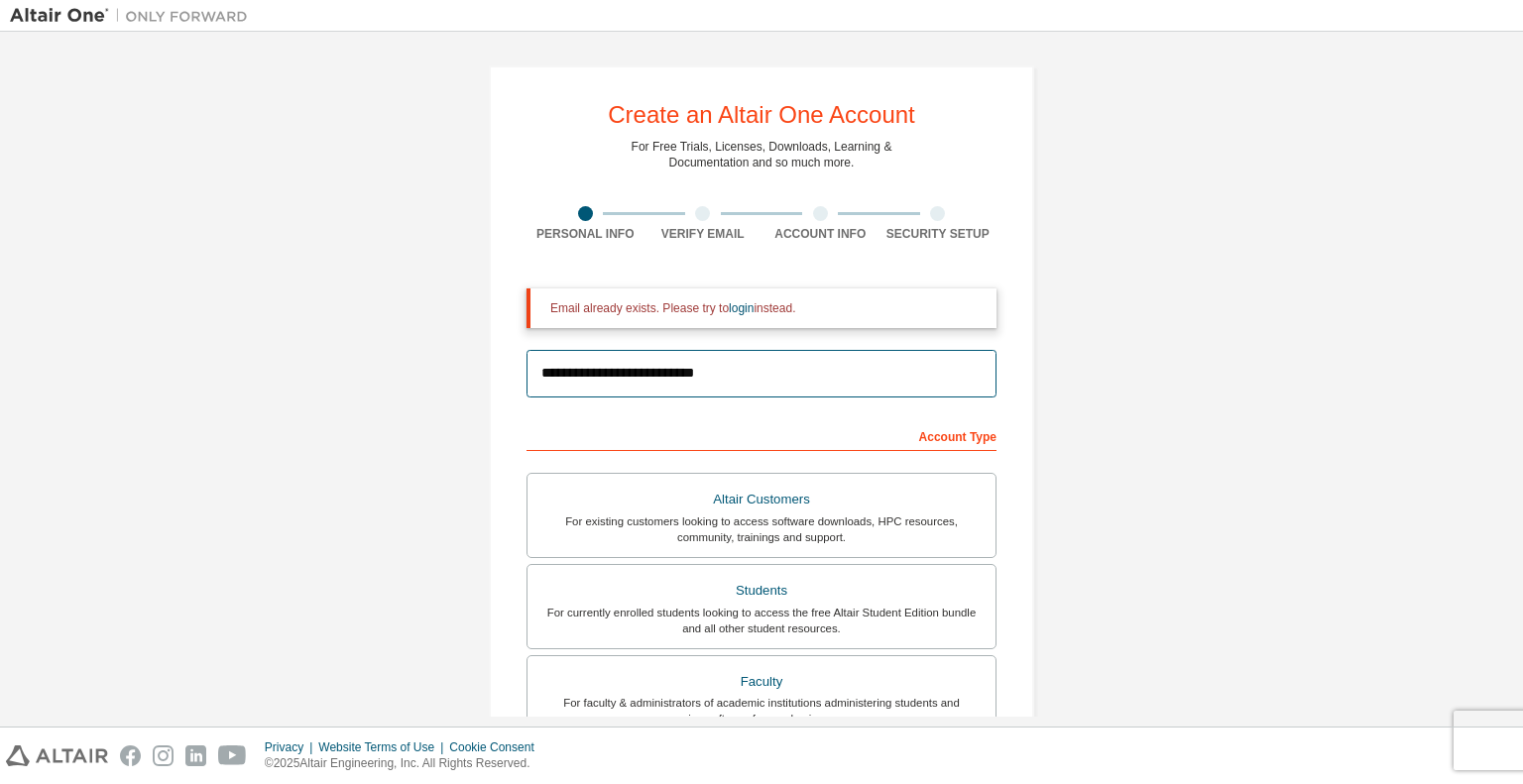 click on "**********" at bounding box center [762, 374] 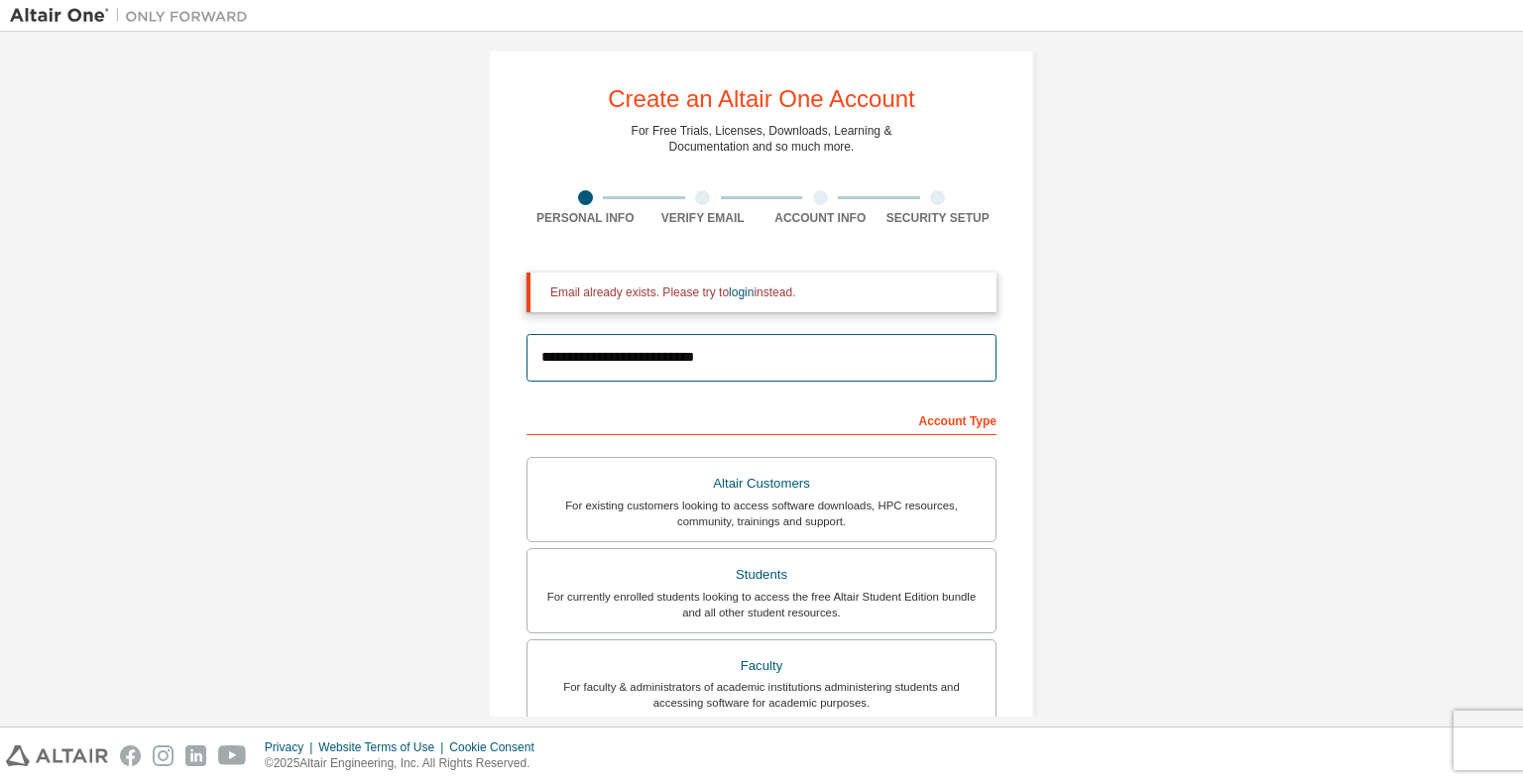 scroll, scrollTop: 13, scrollLeft: 0, axis: vertical 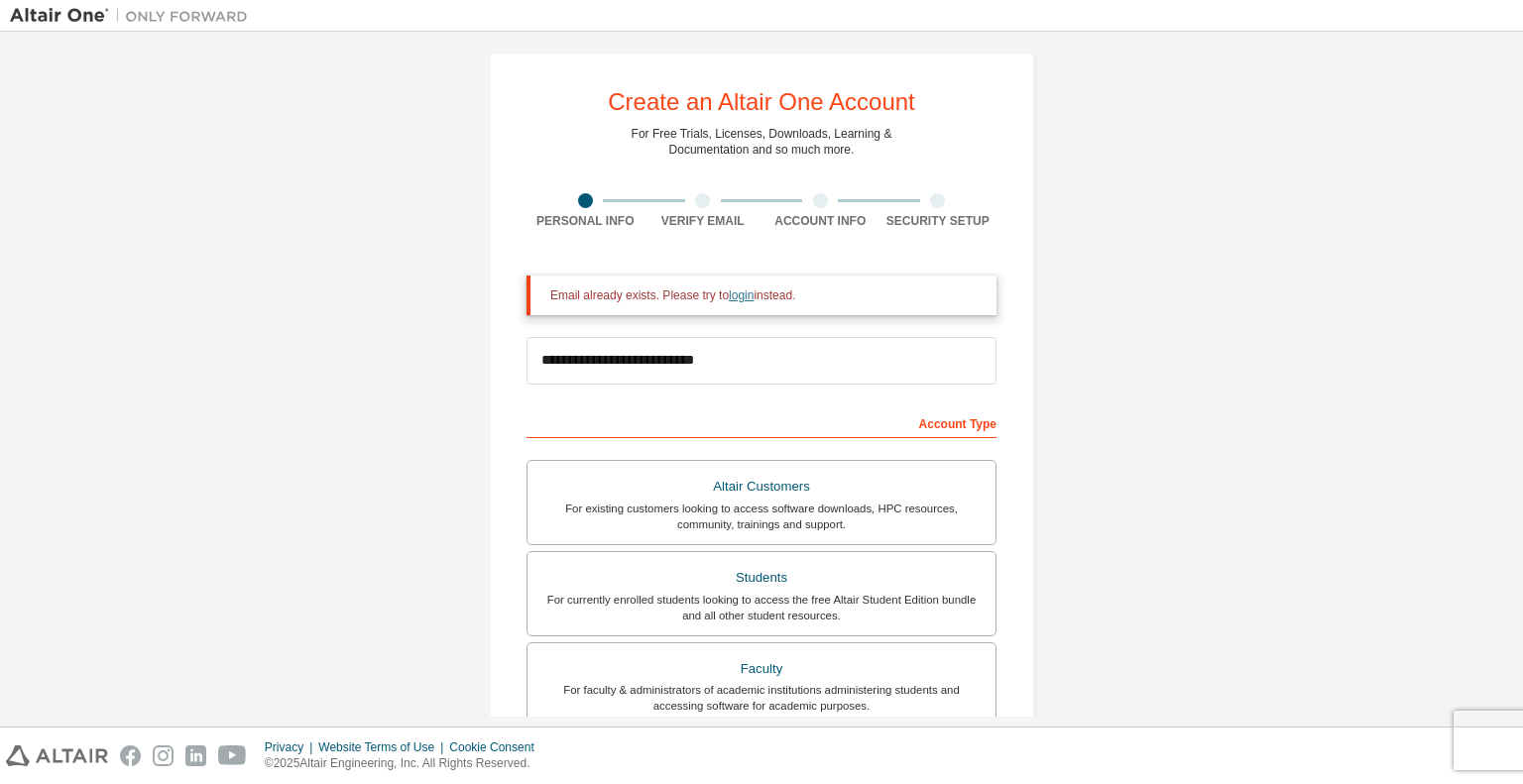 click on "login" at bounding box center [741, 295] 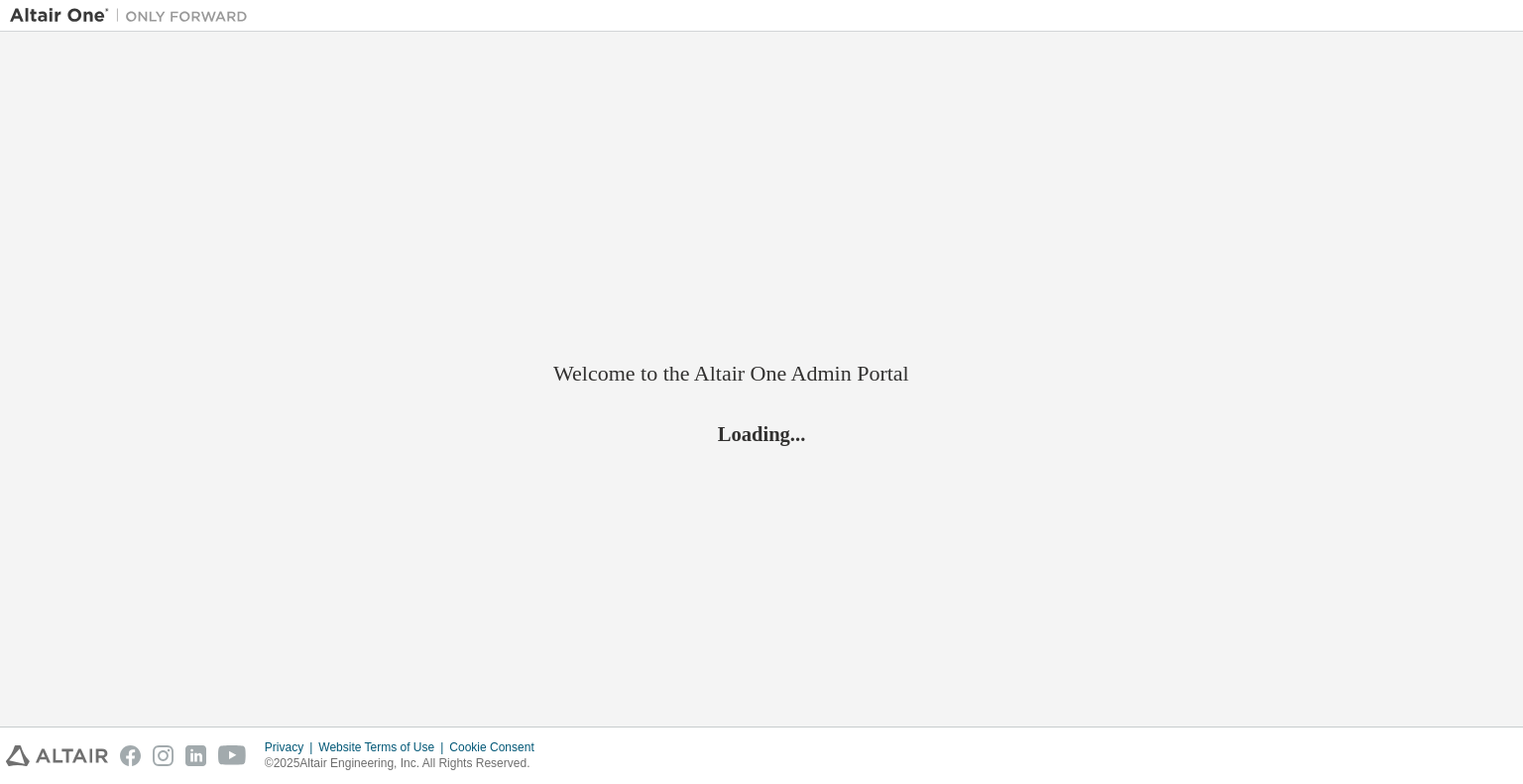 scroll, scrollTop: 0, scrollLeft: 0, axis: both 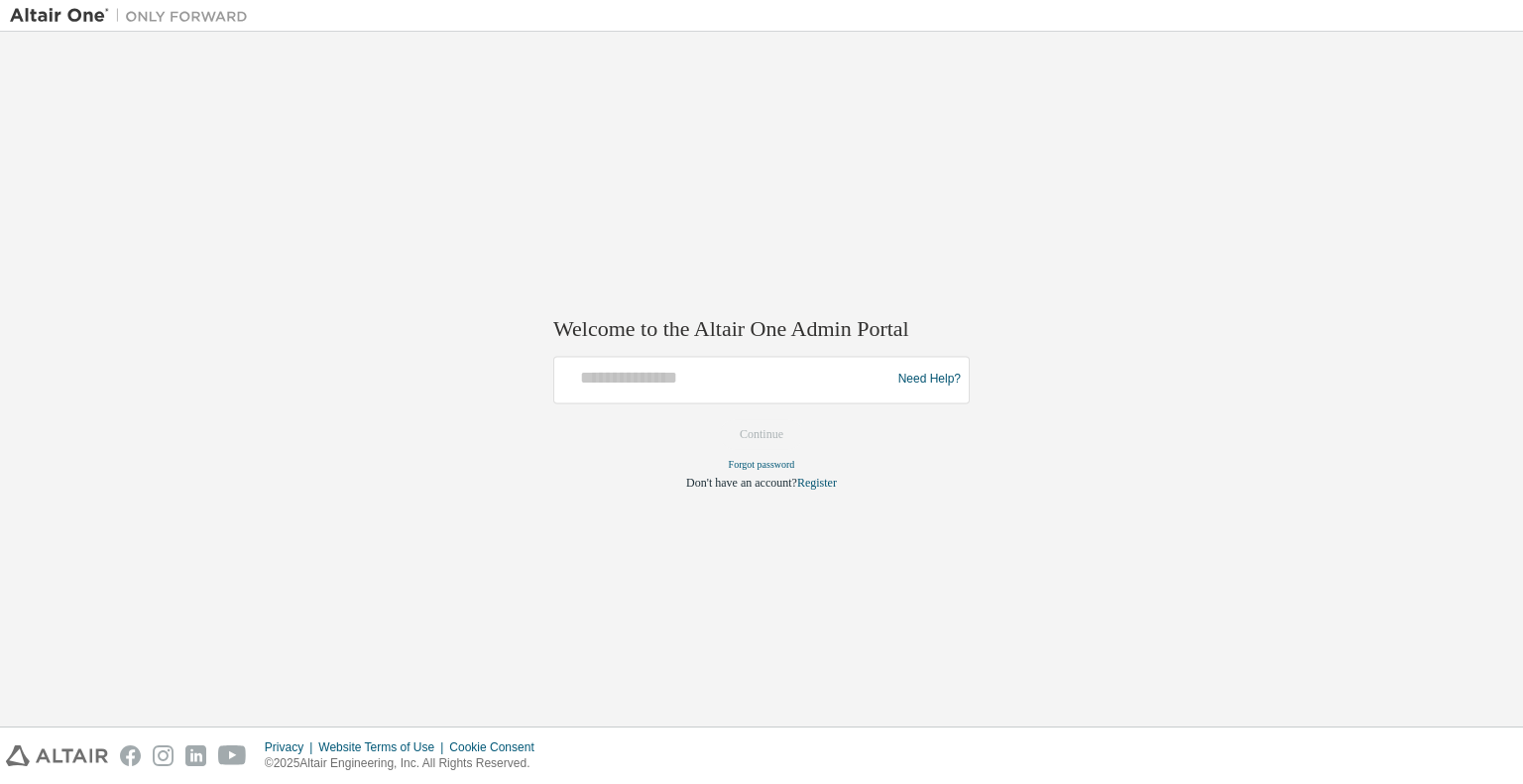 click at bounding box center [725, 380] 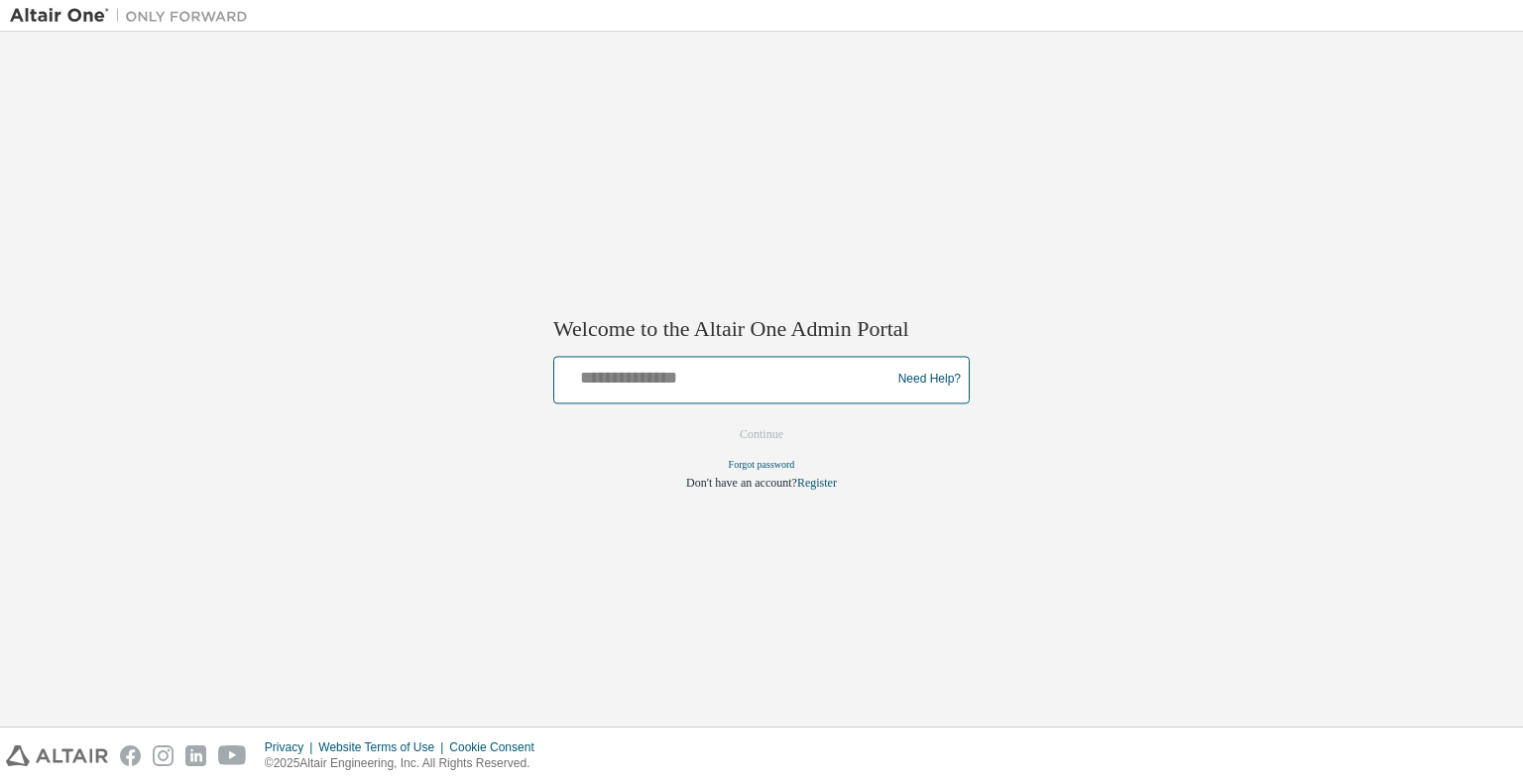 click at bounding box center (725, 375) 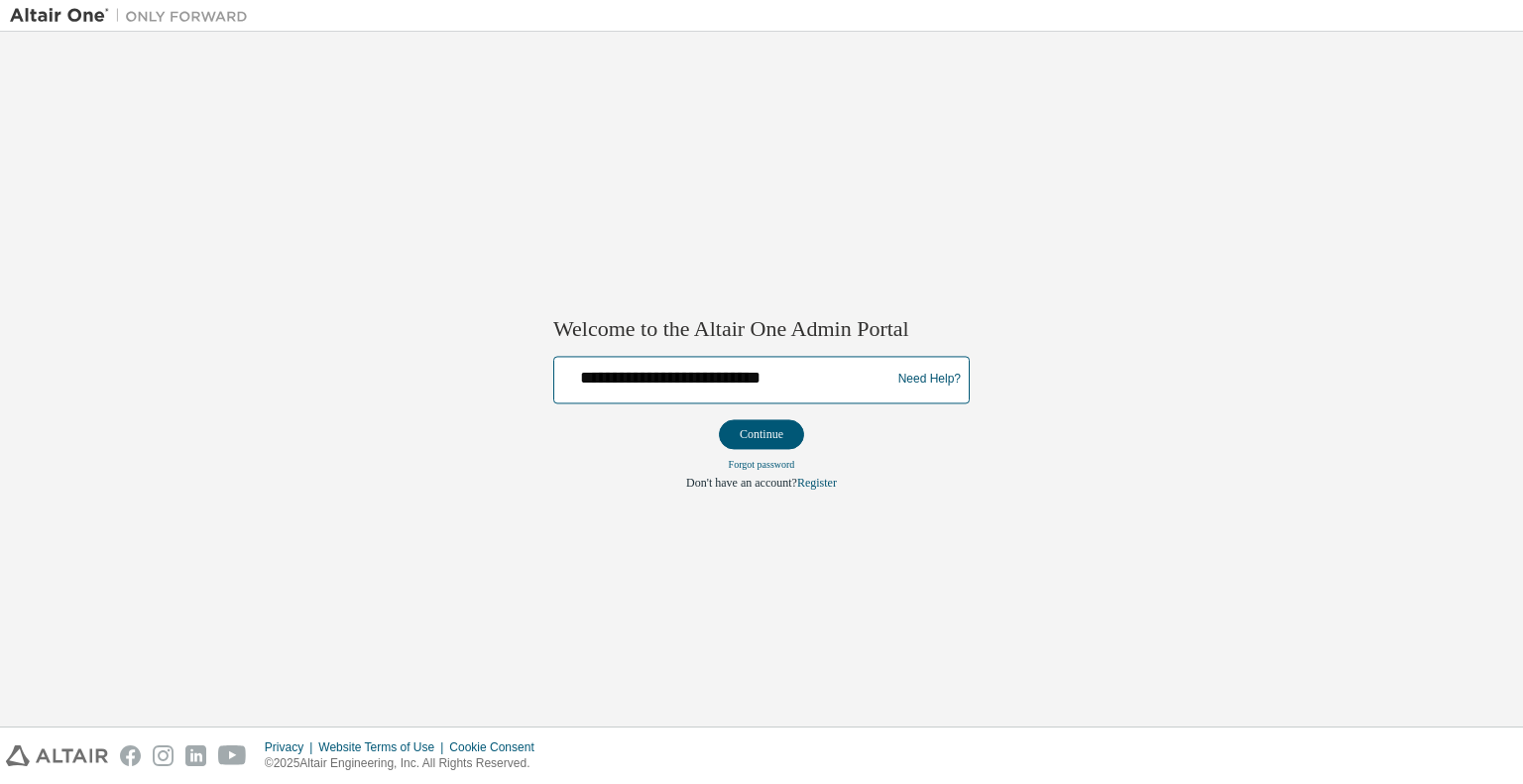 type on "**********" 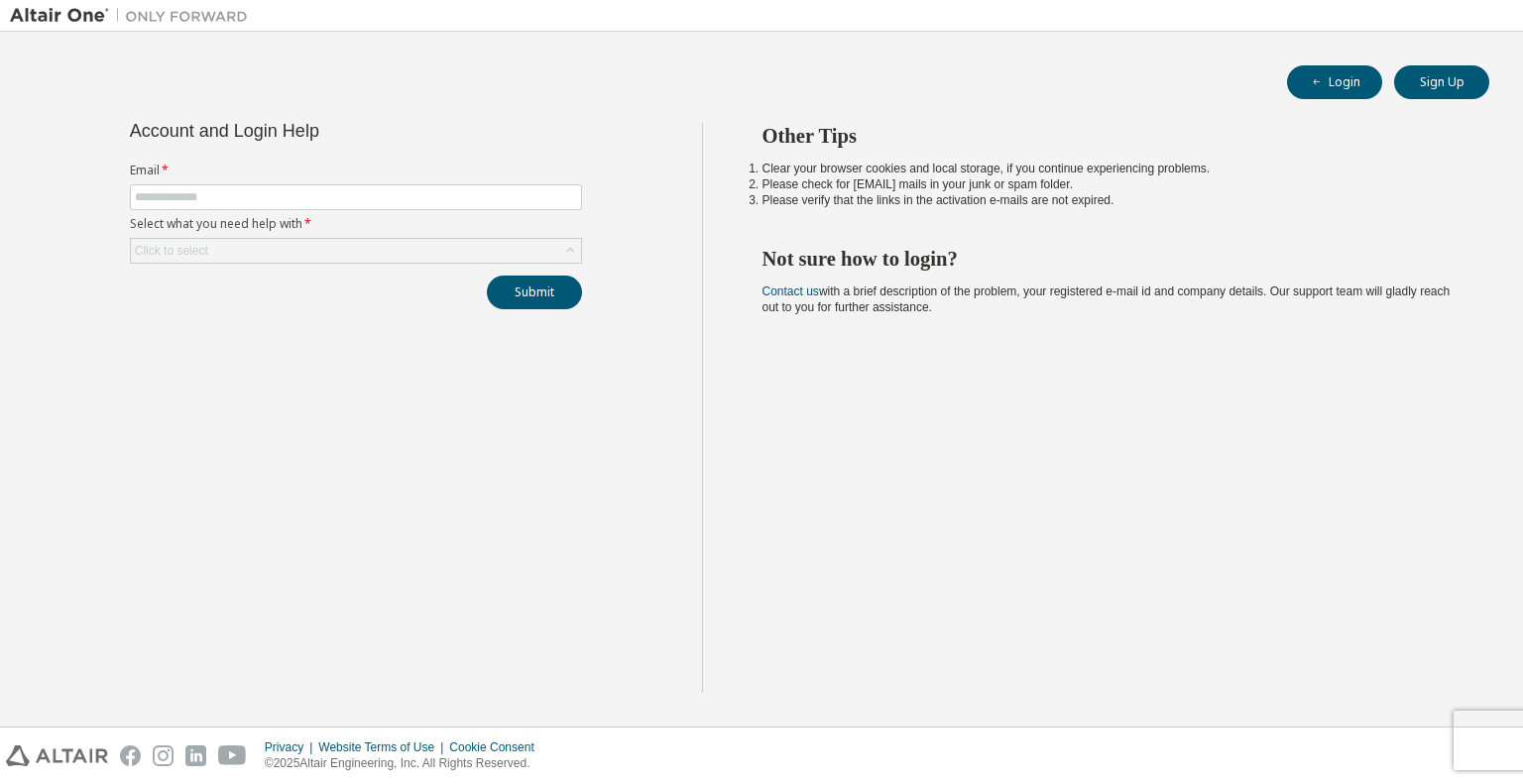 scroll, scrollTop: 0, scrollLeft: 0, axis: both 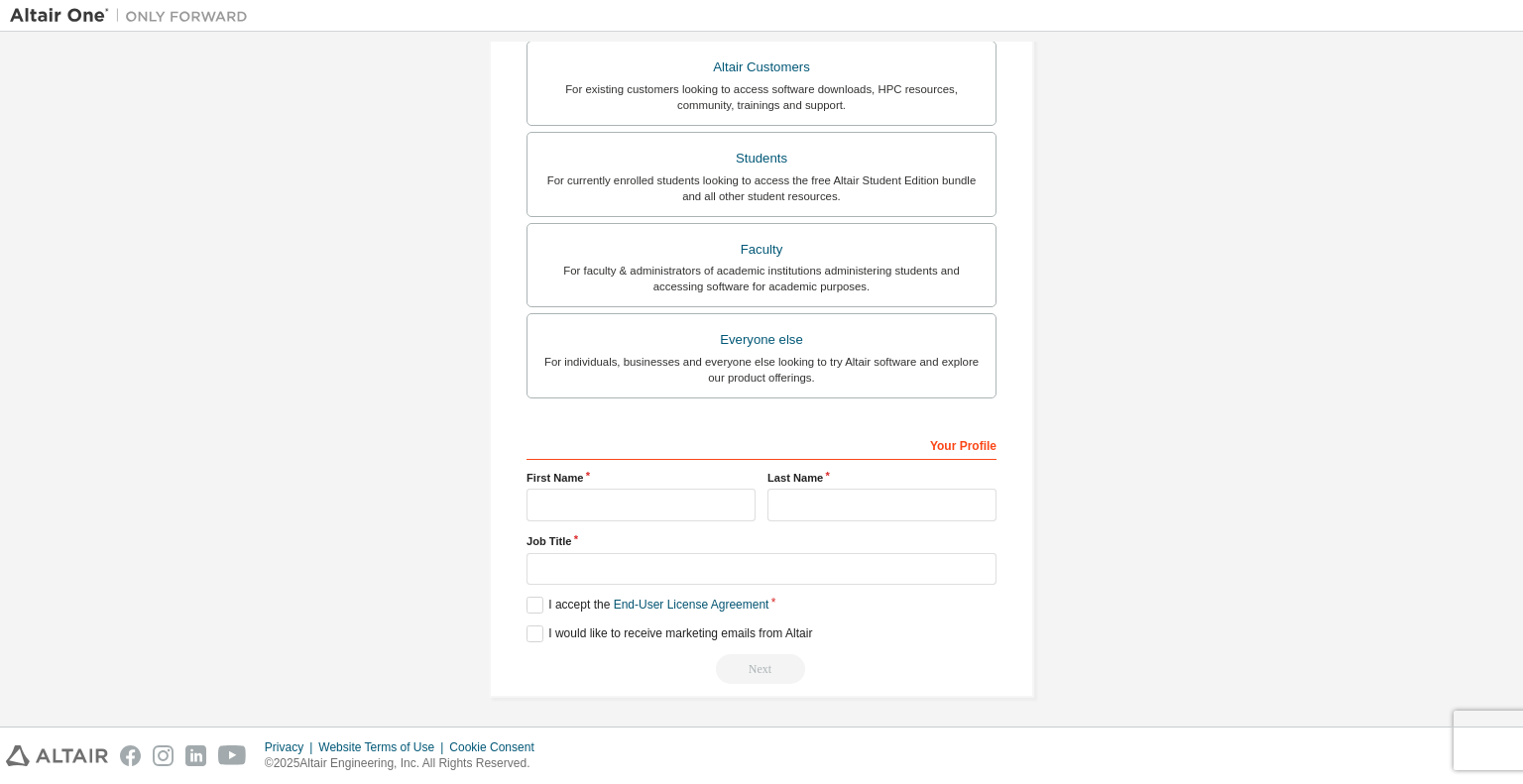 click on "Altair Customers For existing customers looking to access software downloads, HPC resources, community, trainings and support. Students For currently enrolled students looking to access the free Altair Student Edition bundle and all other student resources. Faculty For faculty & administrators of academic institutions administering students and accessing software for academic purposes. Everyone else For individuals, businesses and everyone else looking to try Altair software and explore our product offerings." at bounding box center [762, 222] 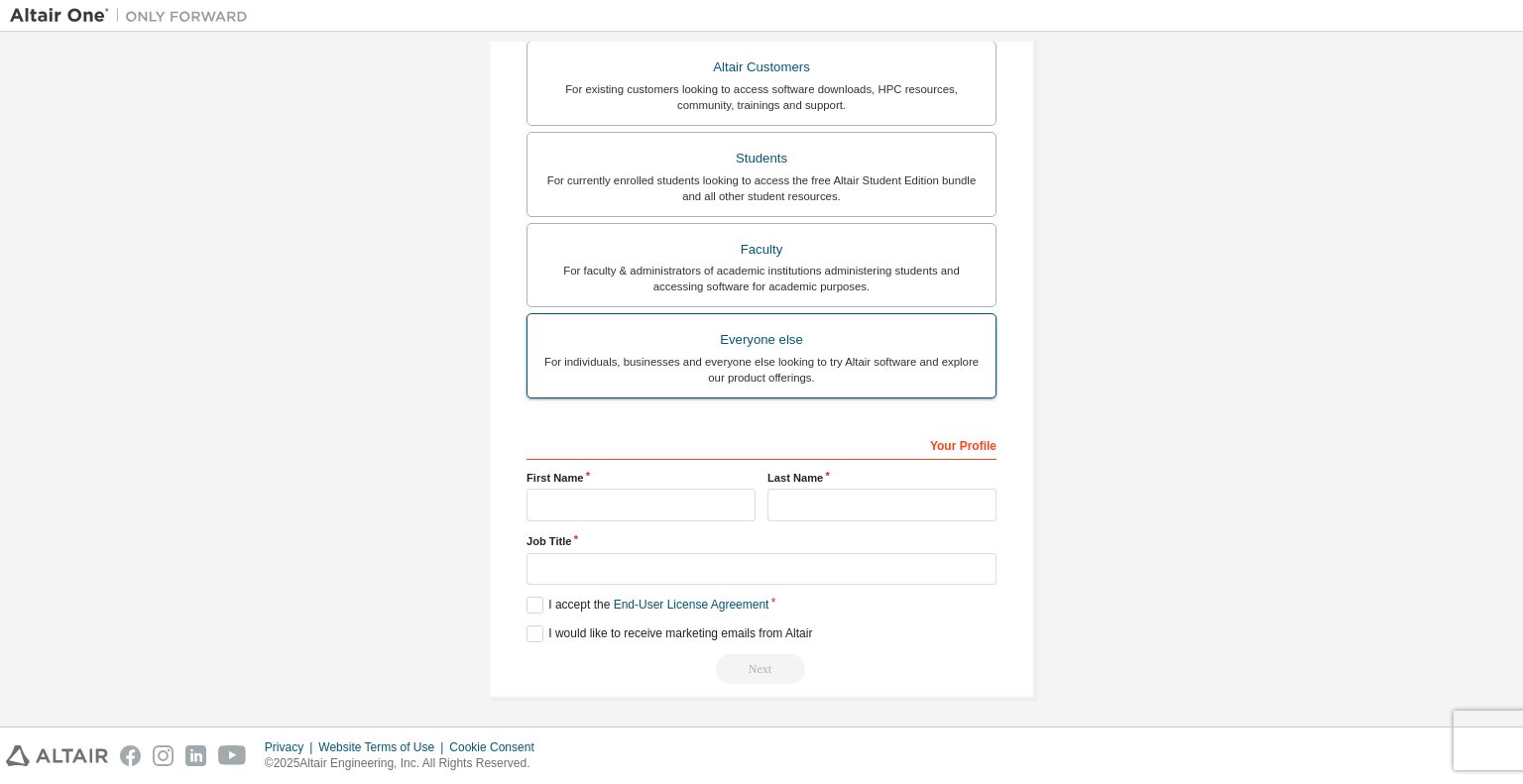 click on "Everyone else" at bounding box center [762, 340] 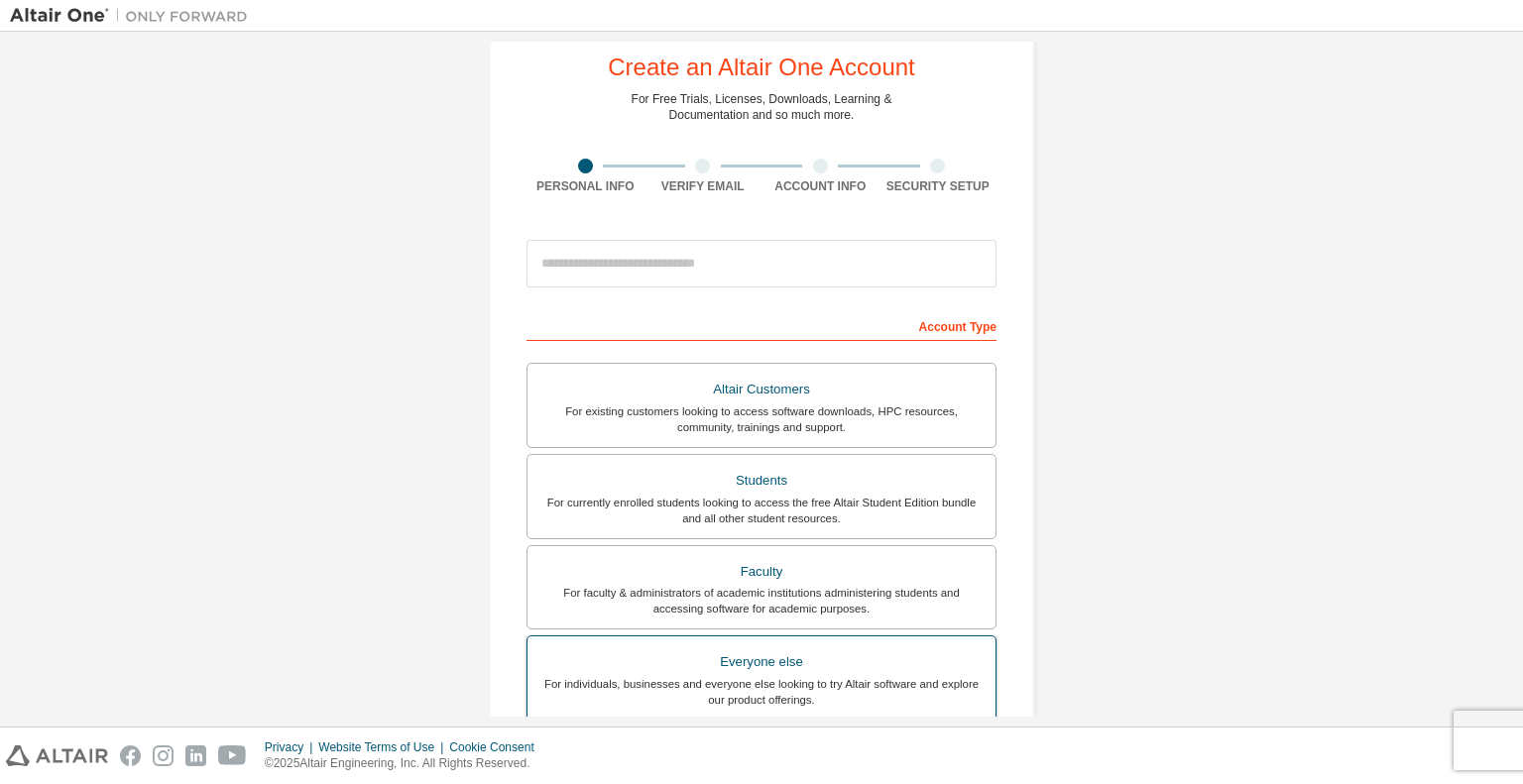 scroll, scrollTop: 0, scrollLeft: 0, axis: both 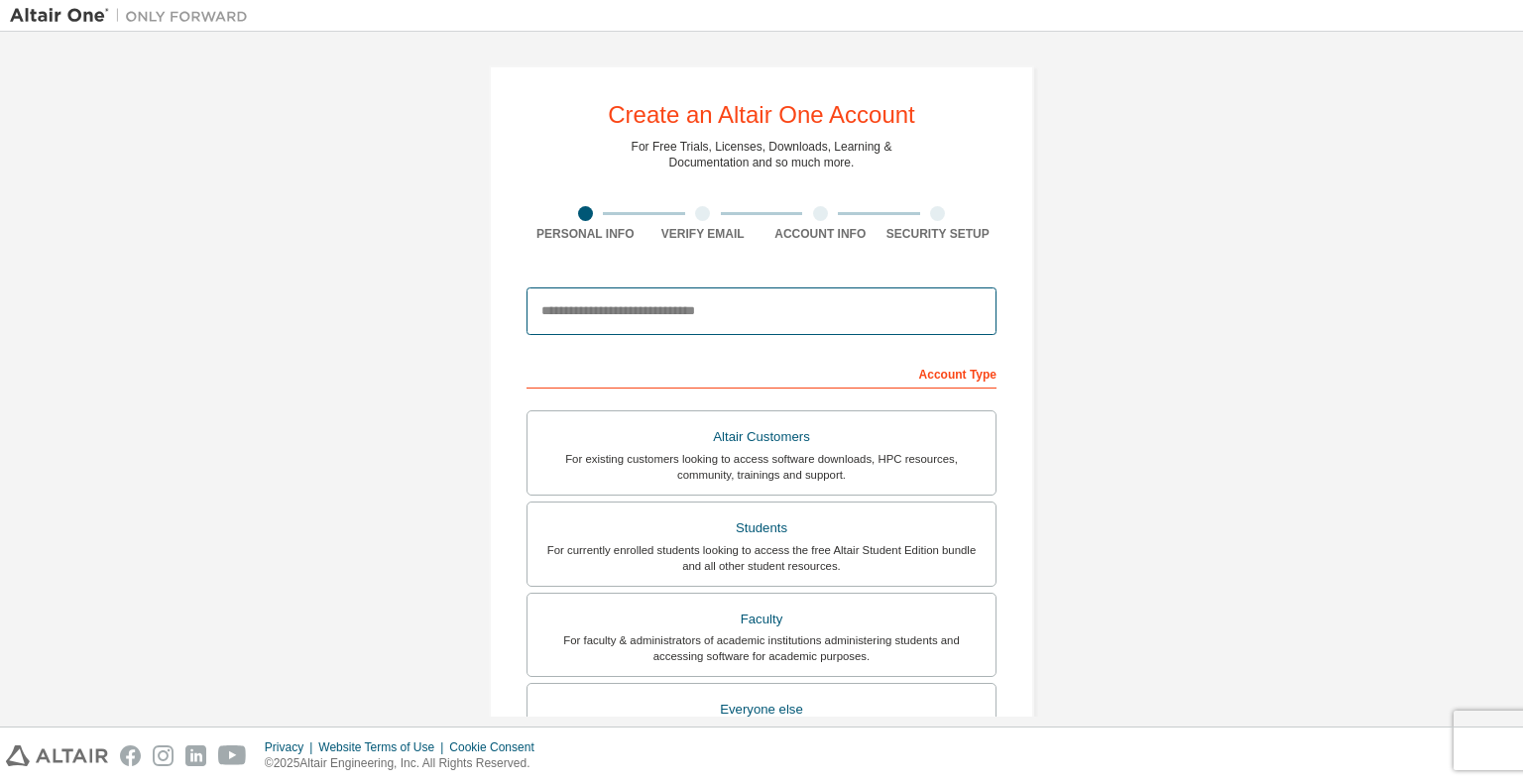 click at bounding box center [762, 311] 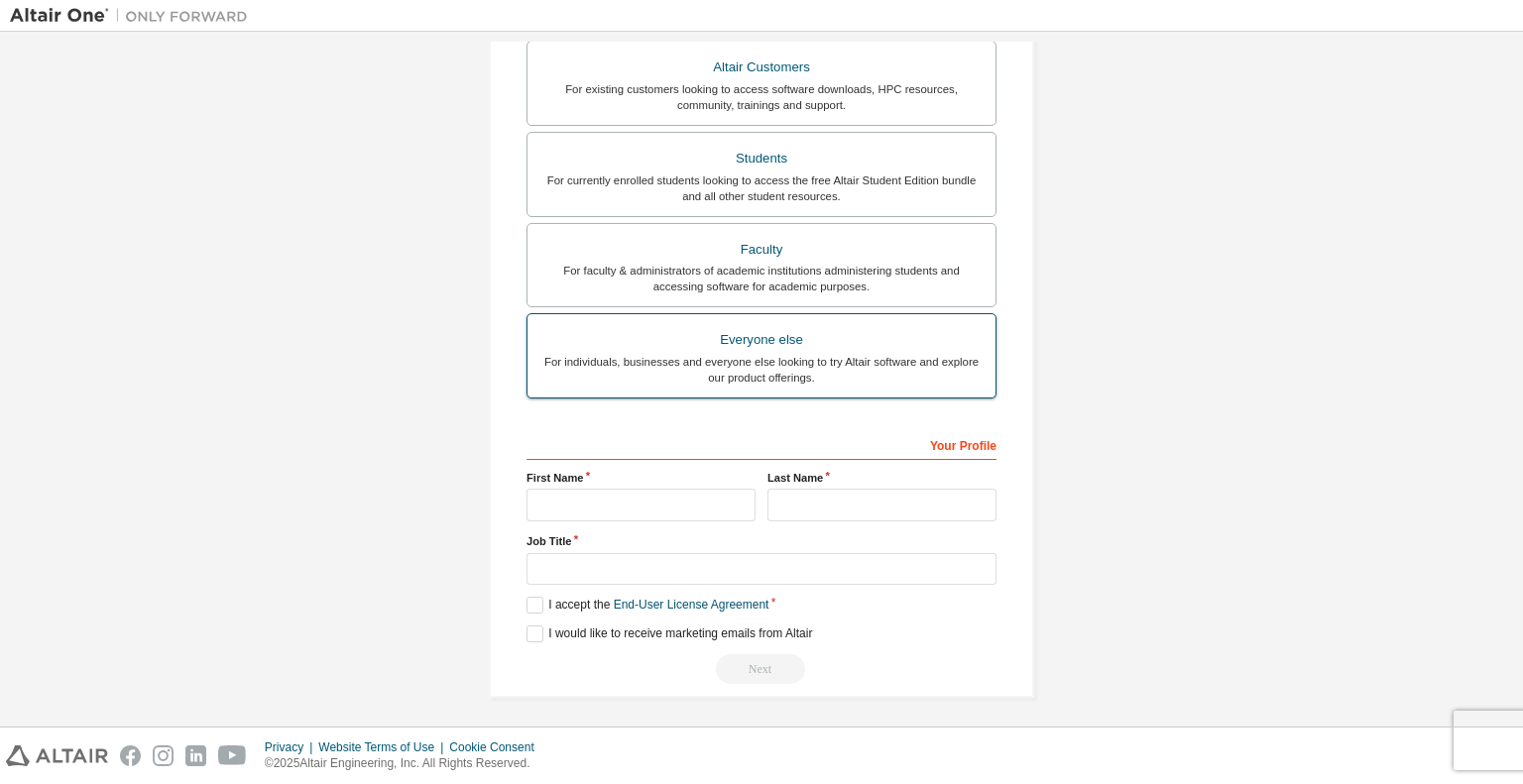 scroll, scrollTop: 0, scrollLeft: 0, axis: both 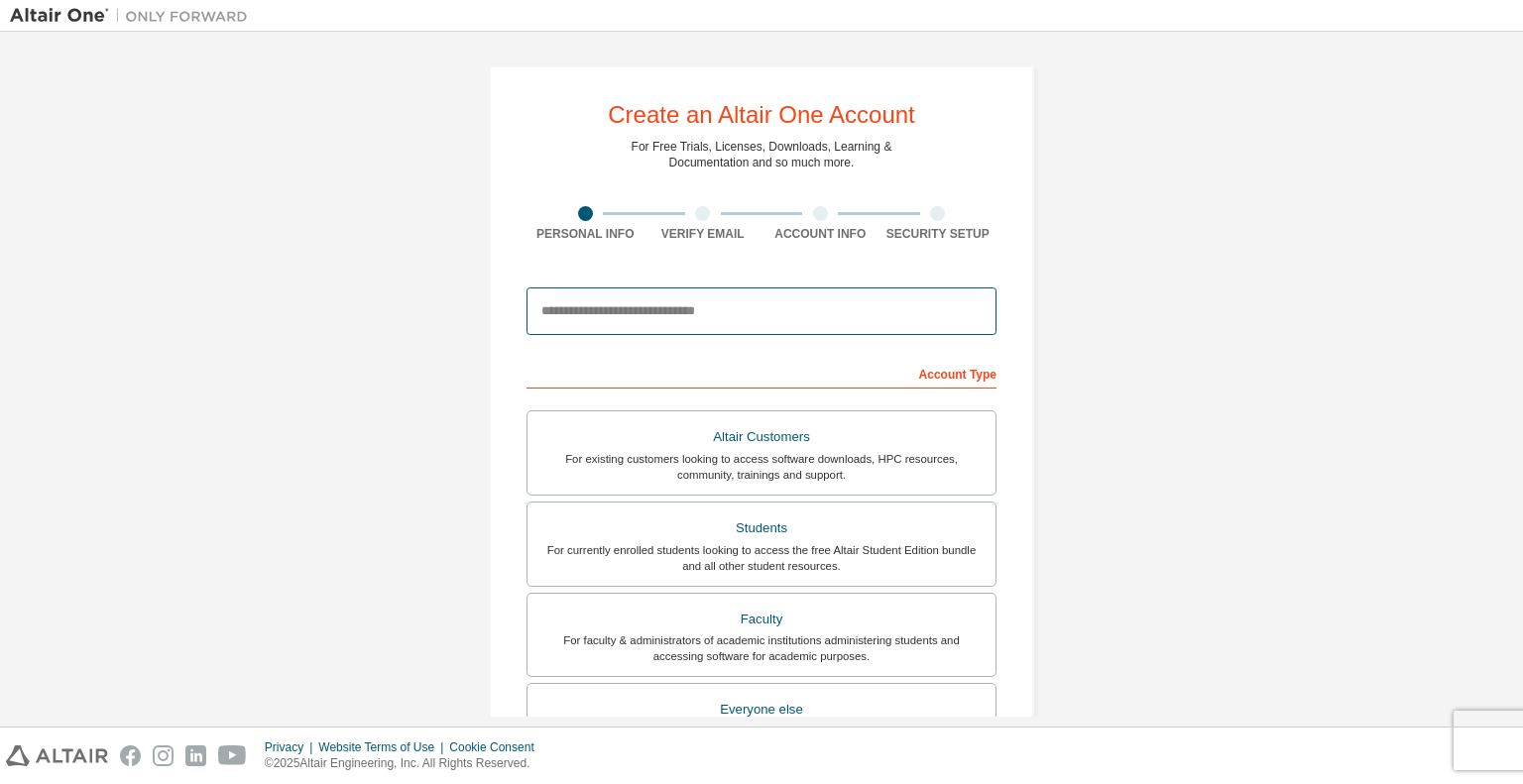 click at bounding box center [762, 311] 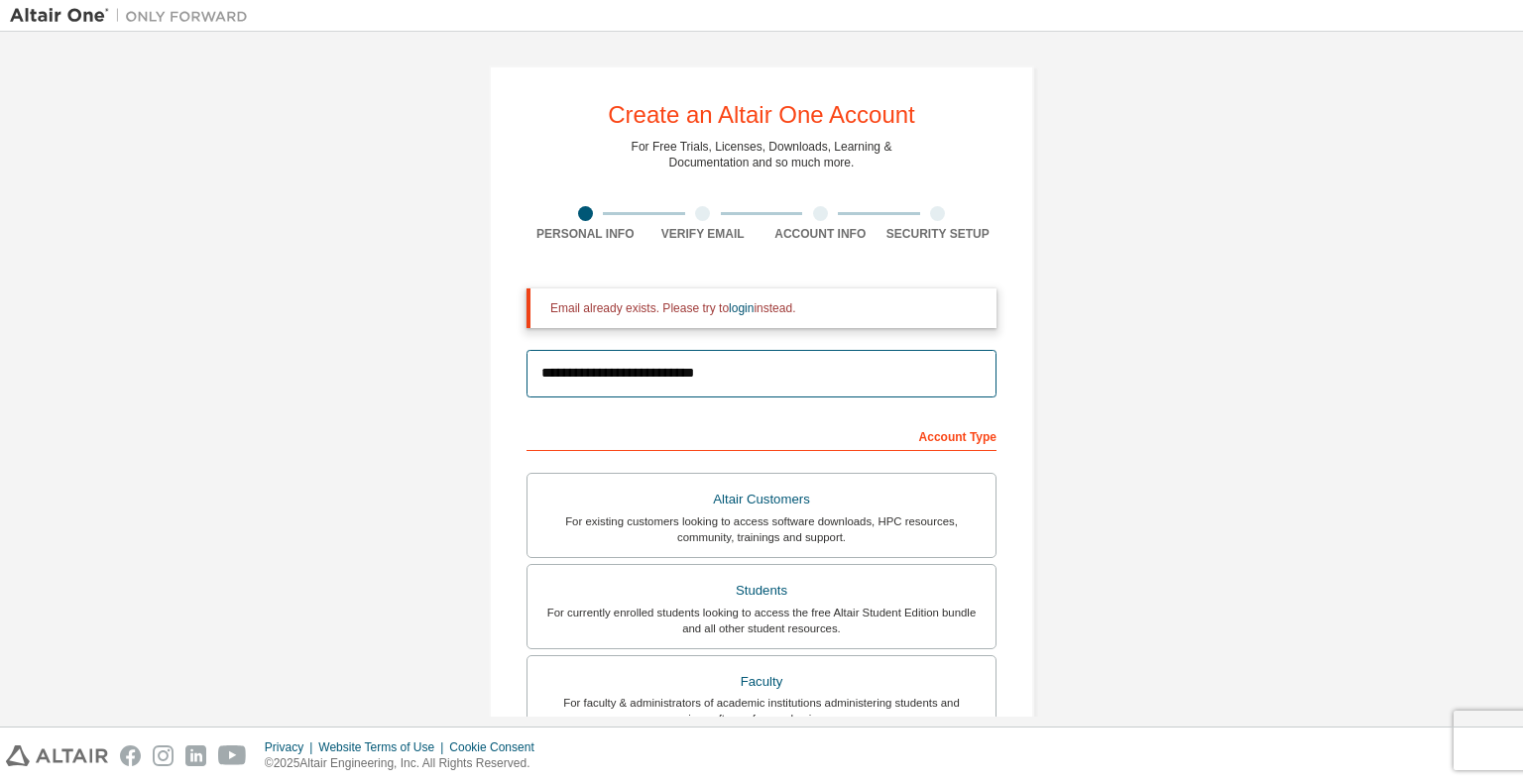 scroll, scrollTop: 432, scrollLeft: 0, axis: vertical 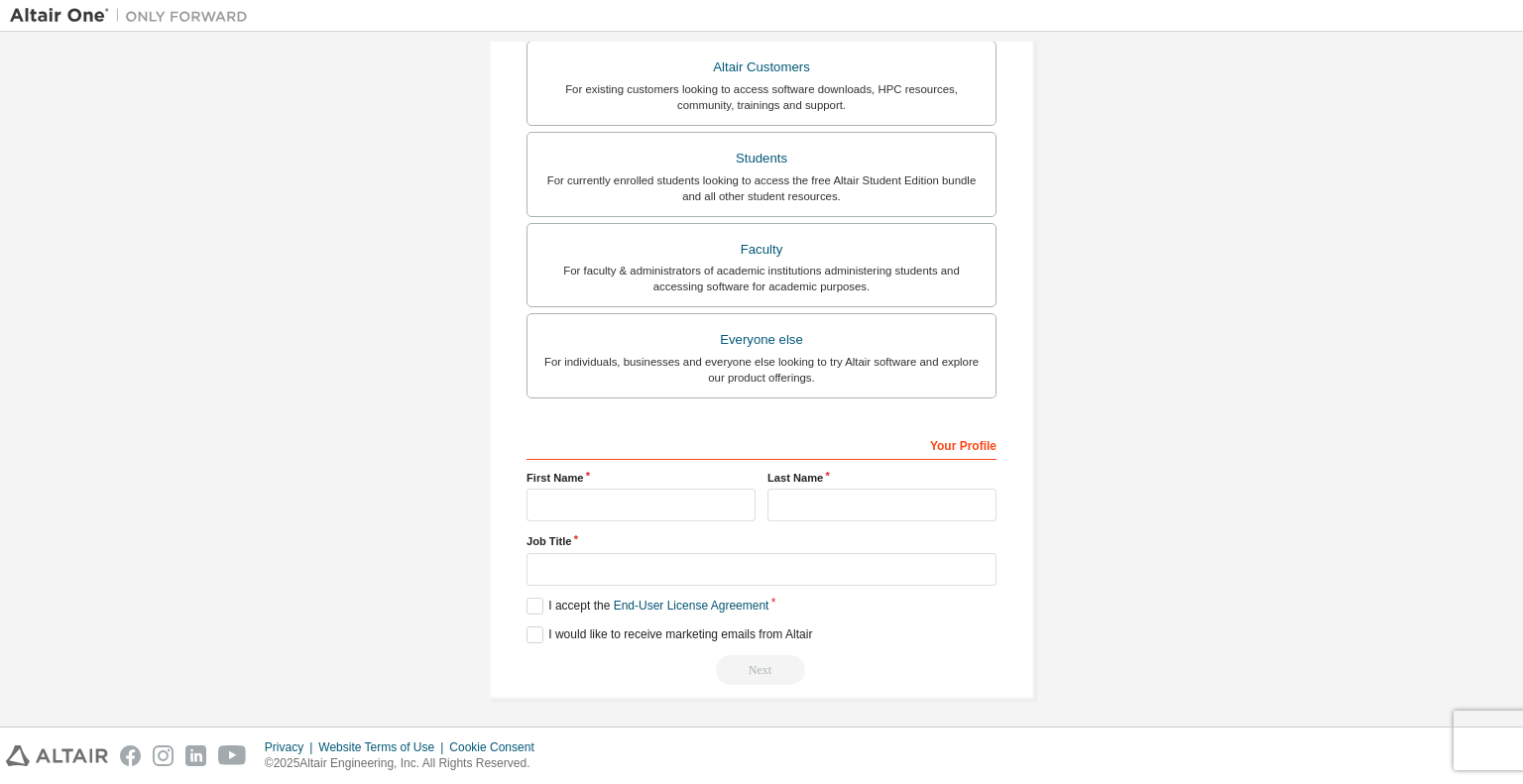 type on "**********" 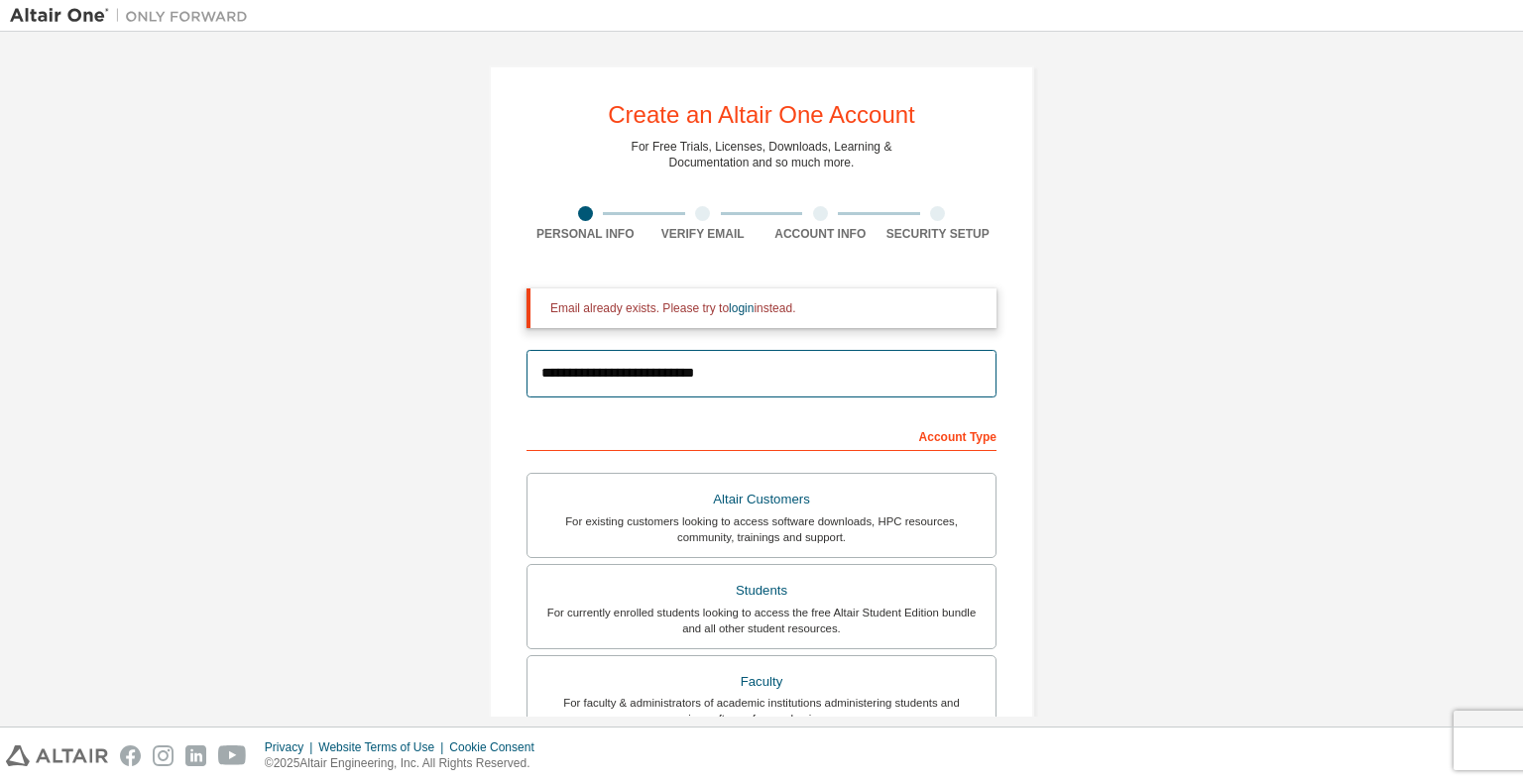 scroll, scrollTop: 34, scrollLeft: 0, axis: vertical 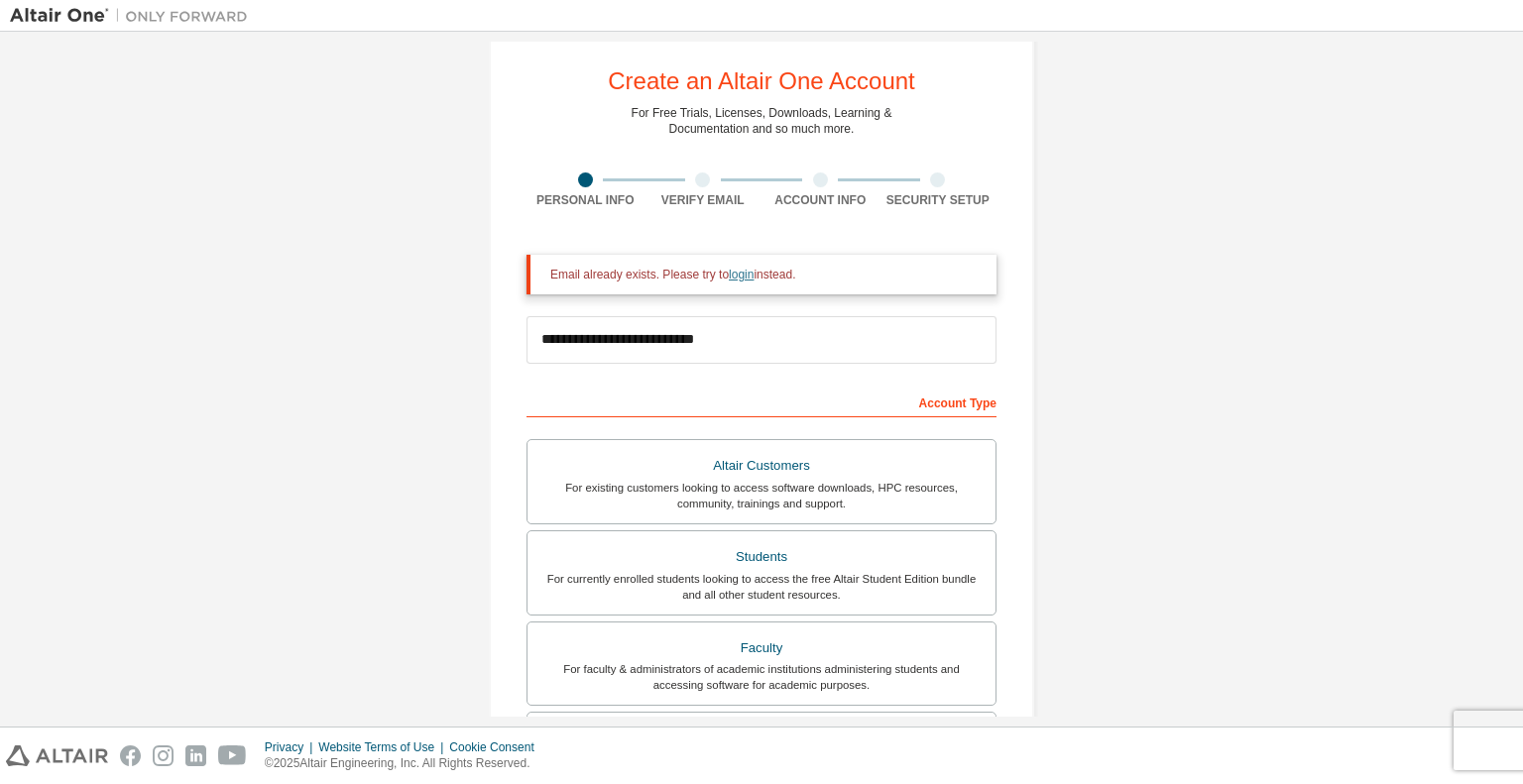 click on "login" at bounding box center (741, 275) 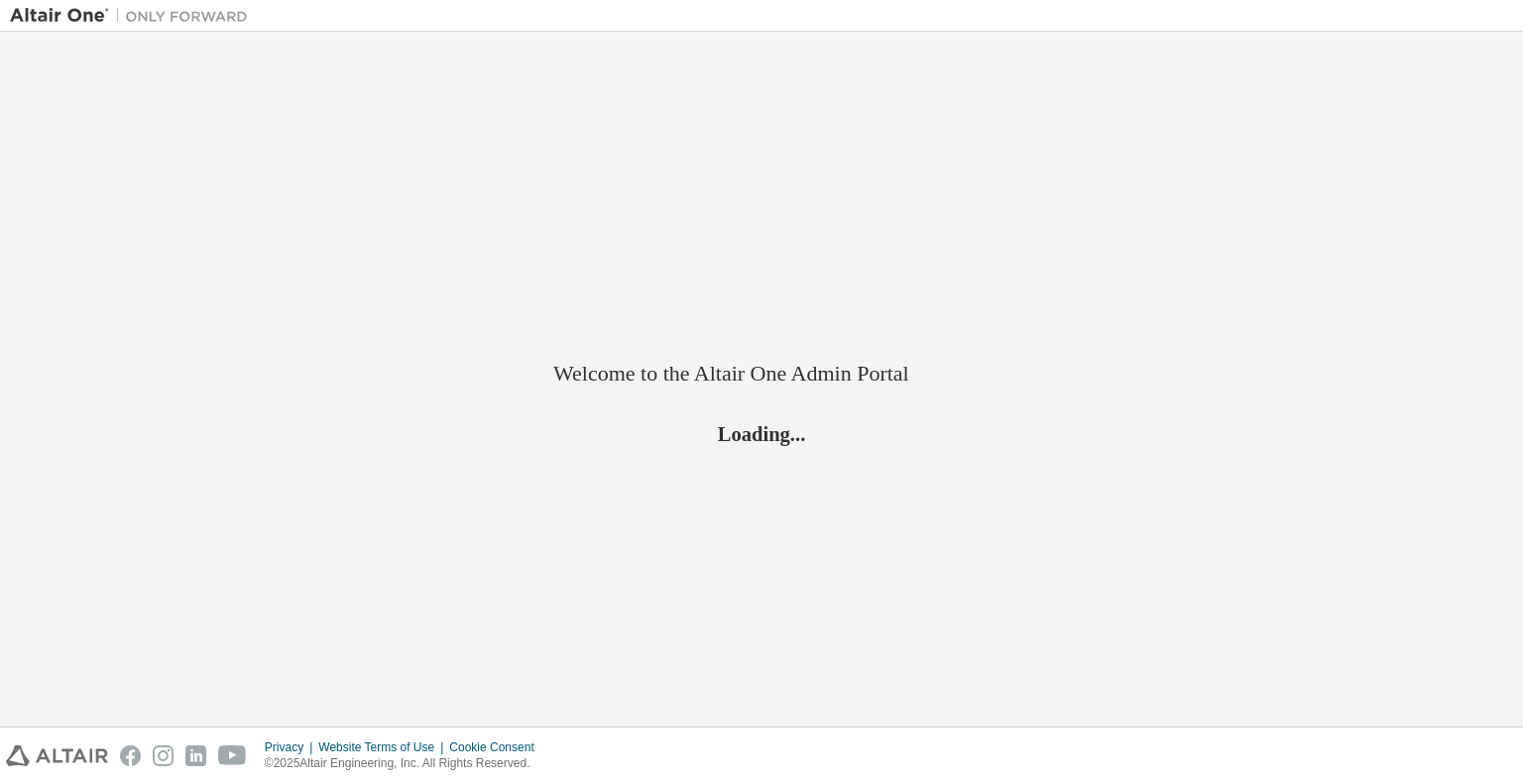 scroll, scrollTop: 0, scrollLeft: 0, axis: both 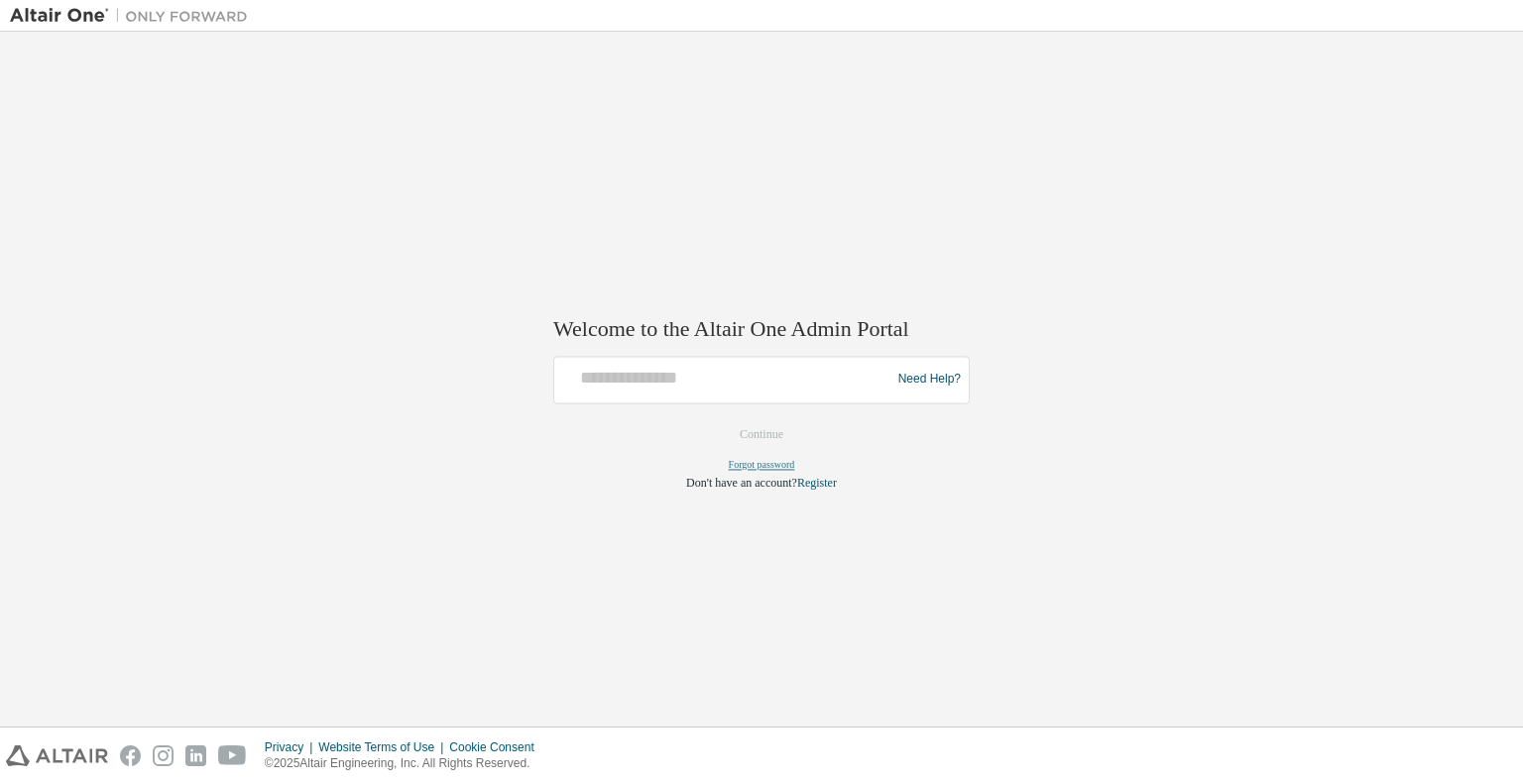 click on "Forgot password" at bounding box center [762, 464] 